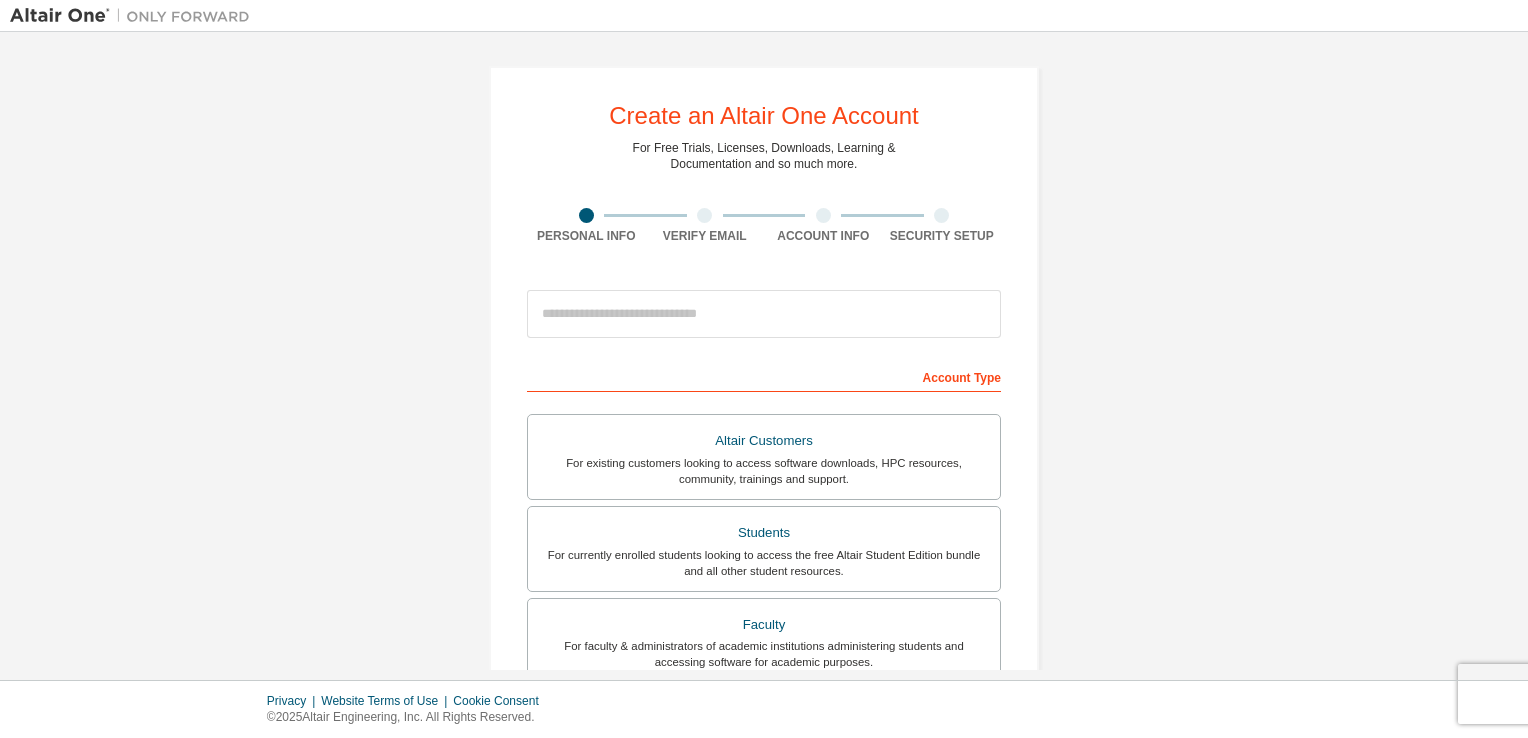 scroll, scrollTop: 0, scrollLeft: 0, axis: both 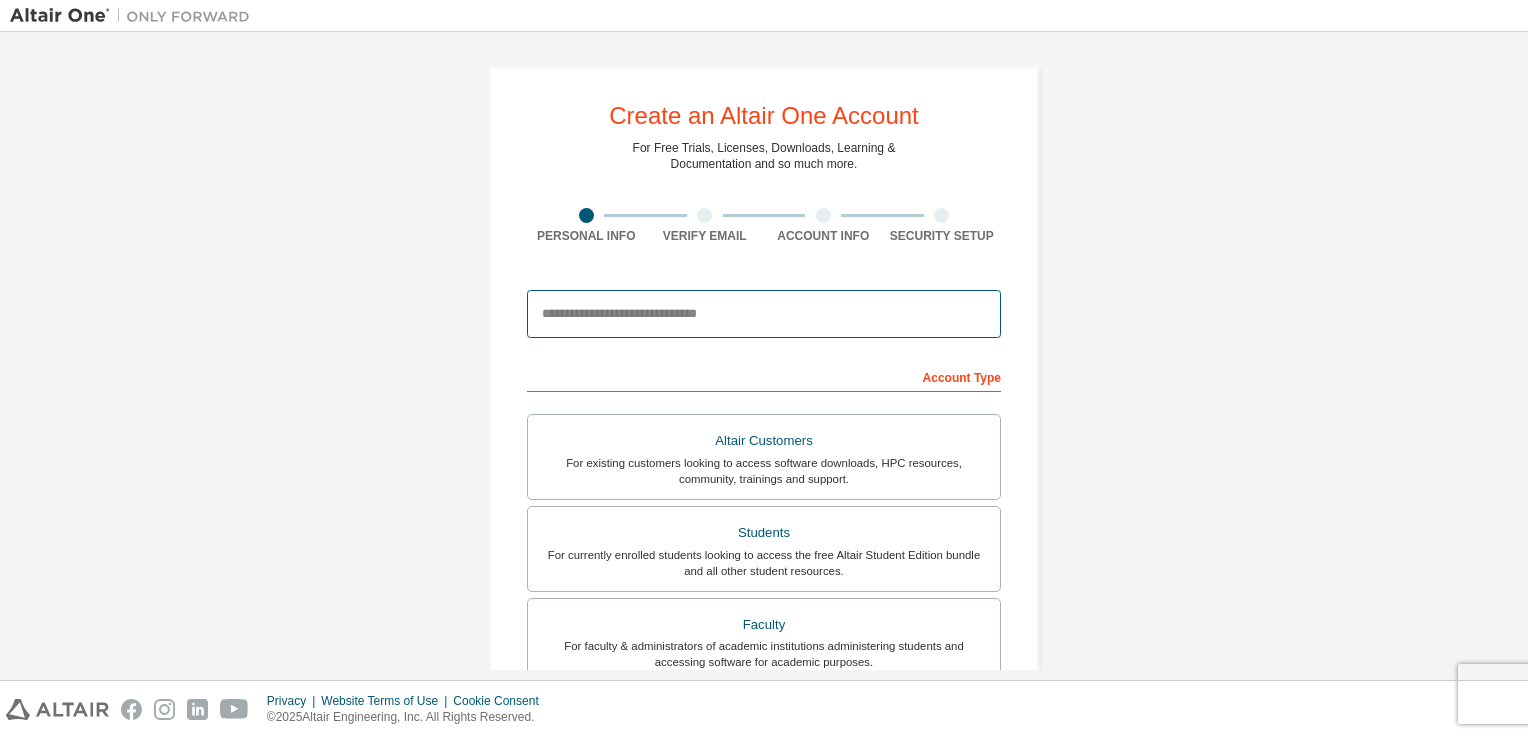click at bounding box center [764, 314] 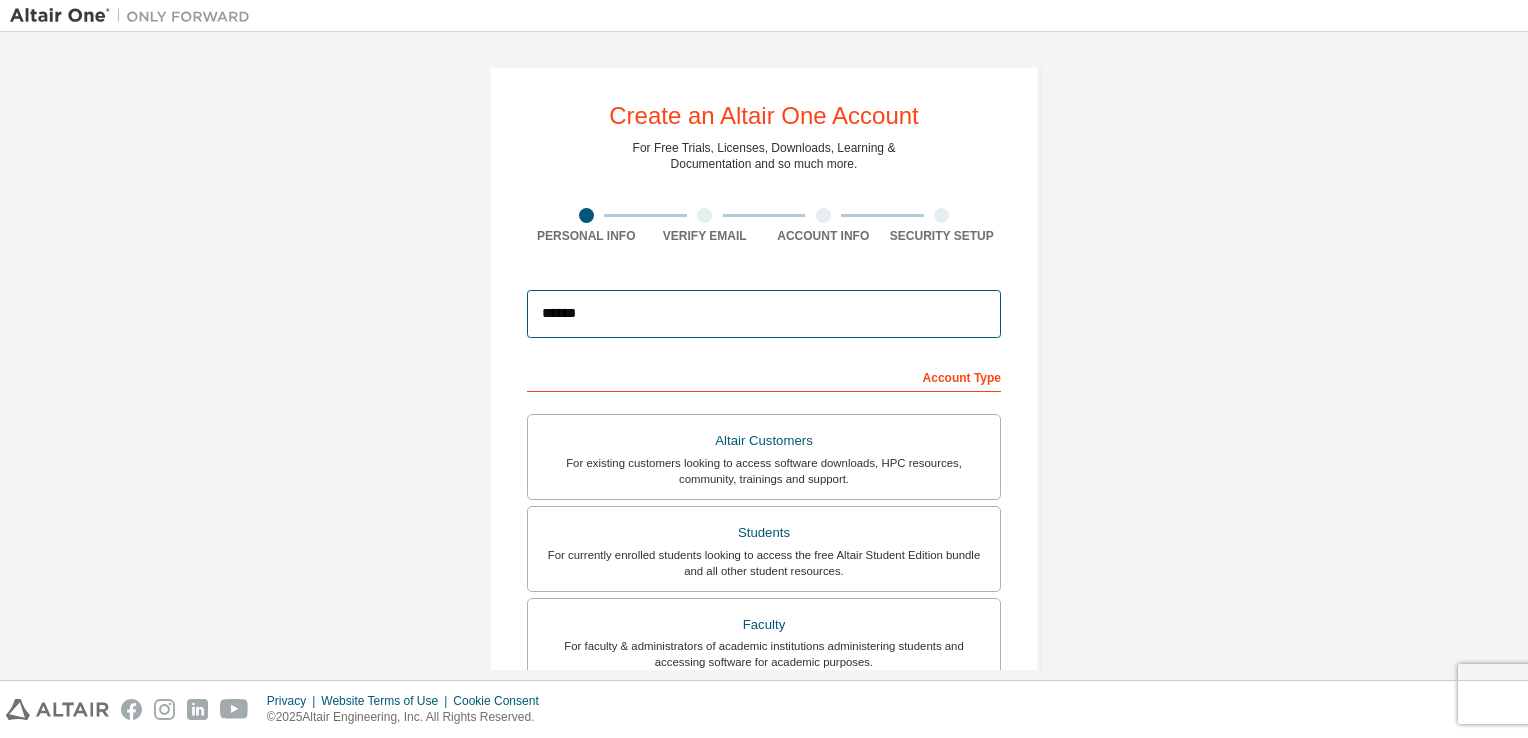 type on "**********" 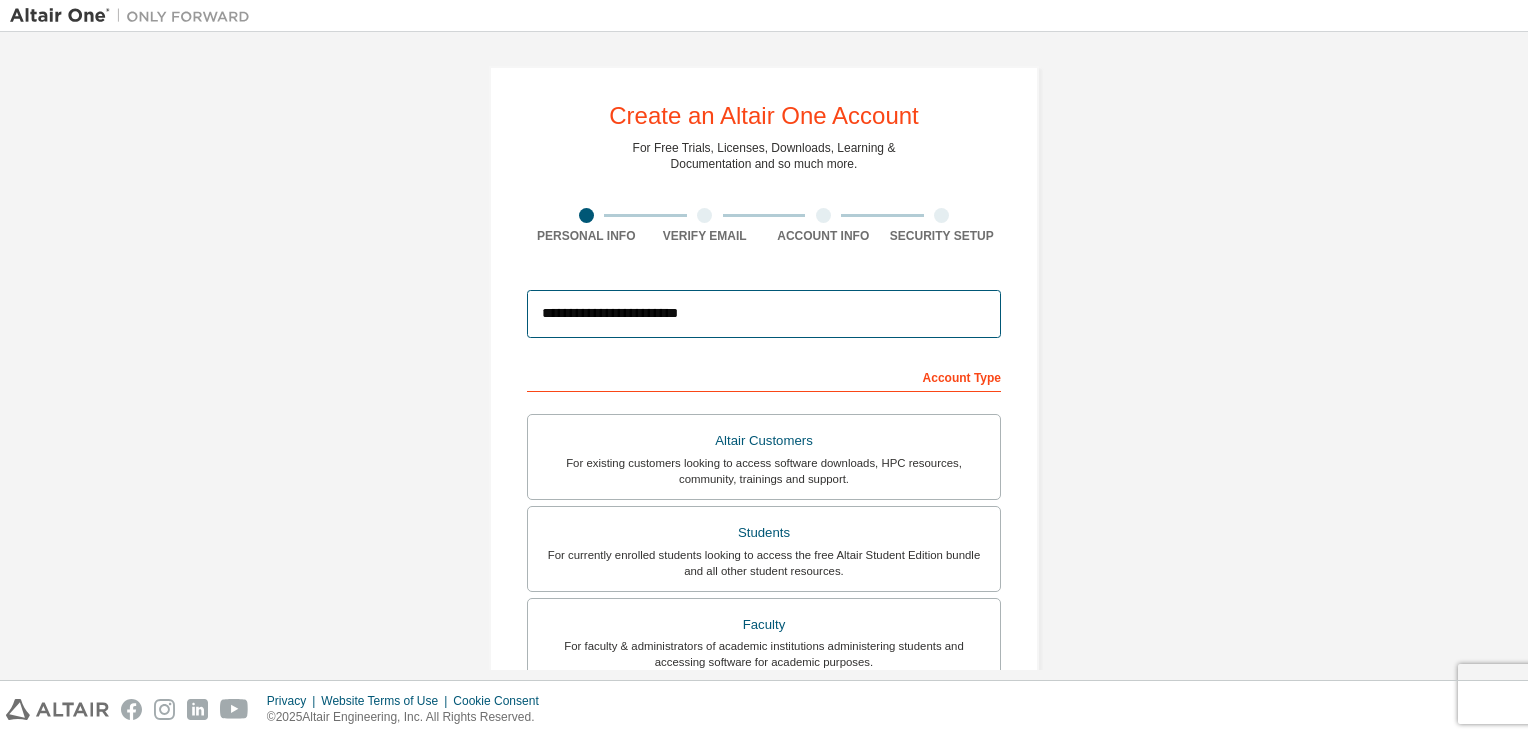 type on "******" 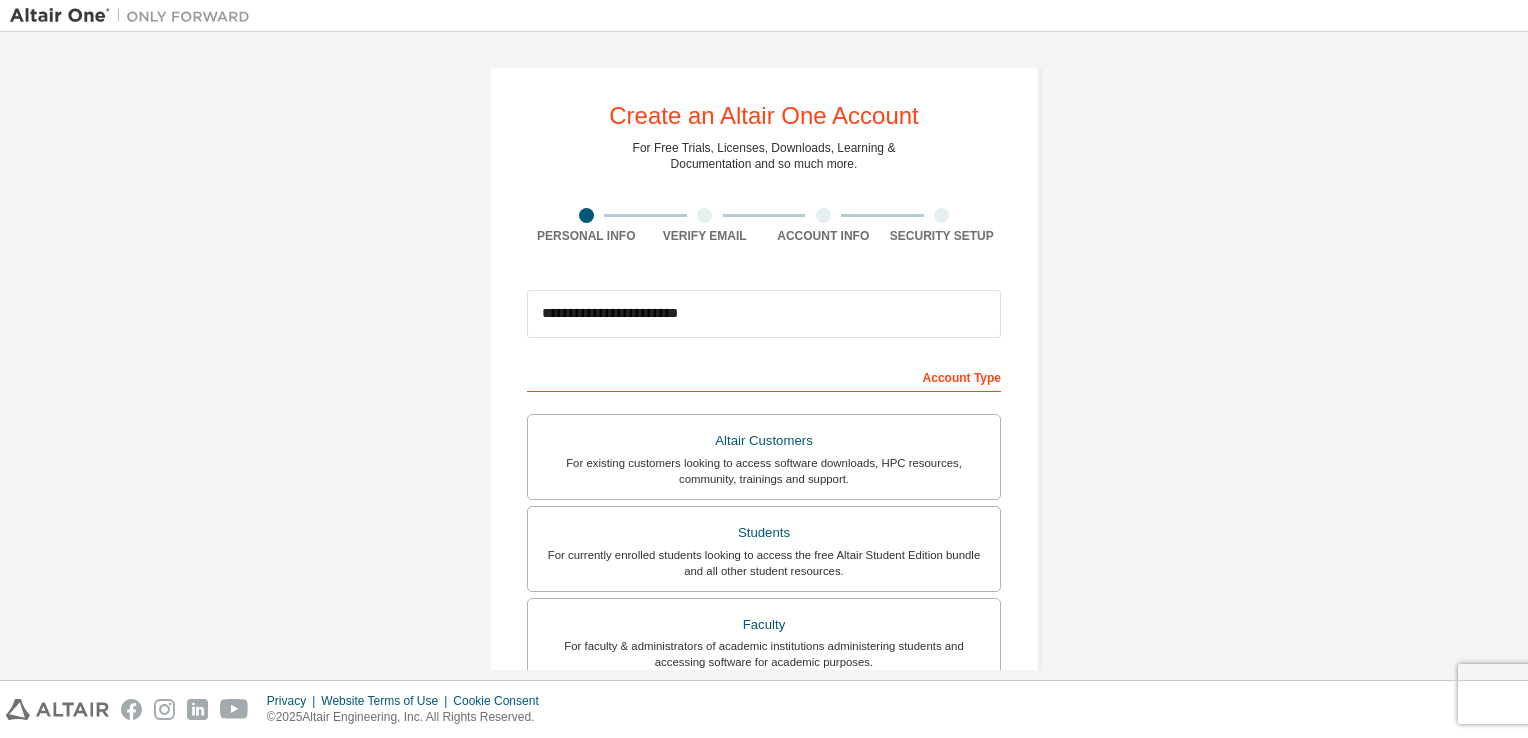 type on "*" 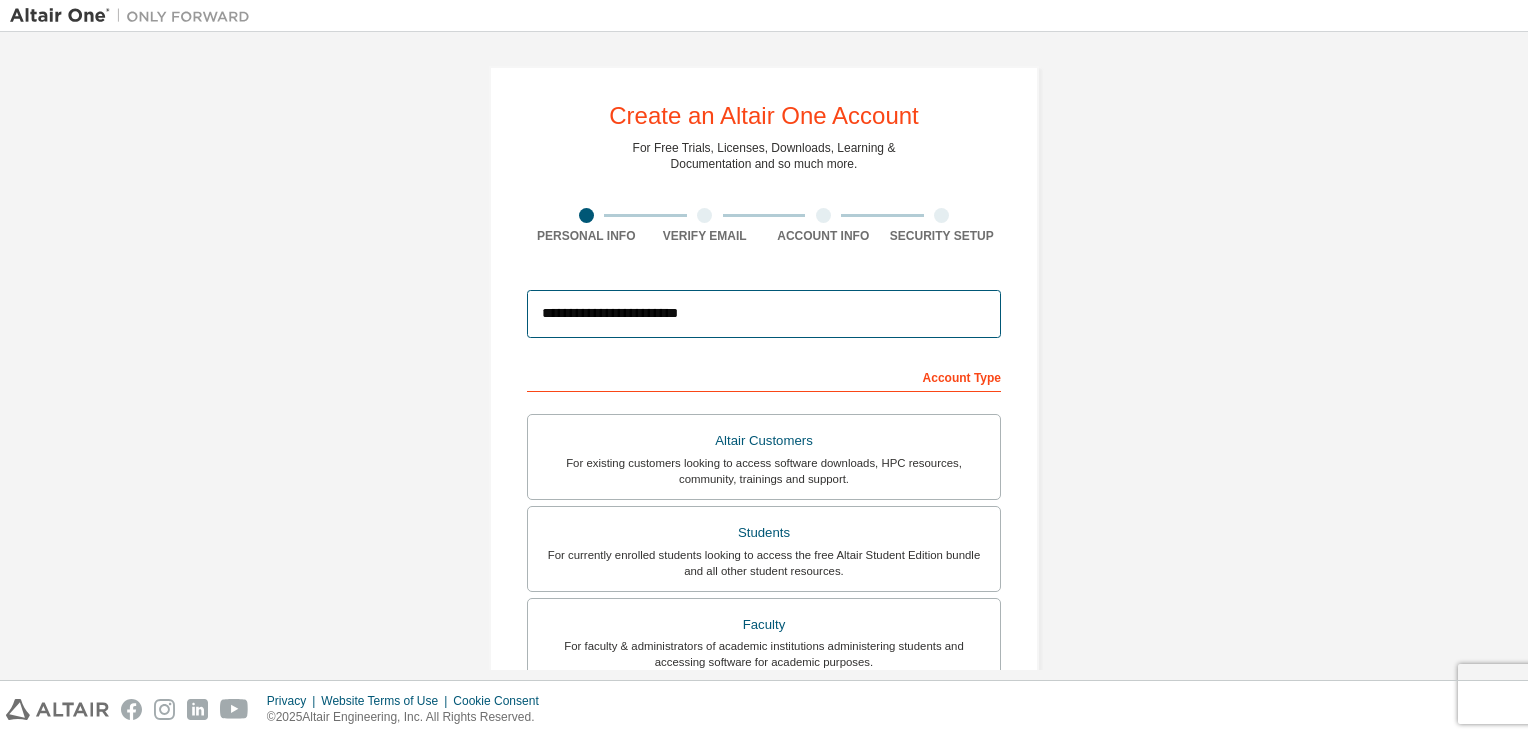 click on "**********" at bounding box center (764, 314) 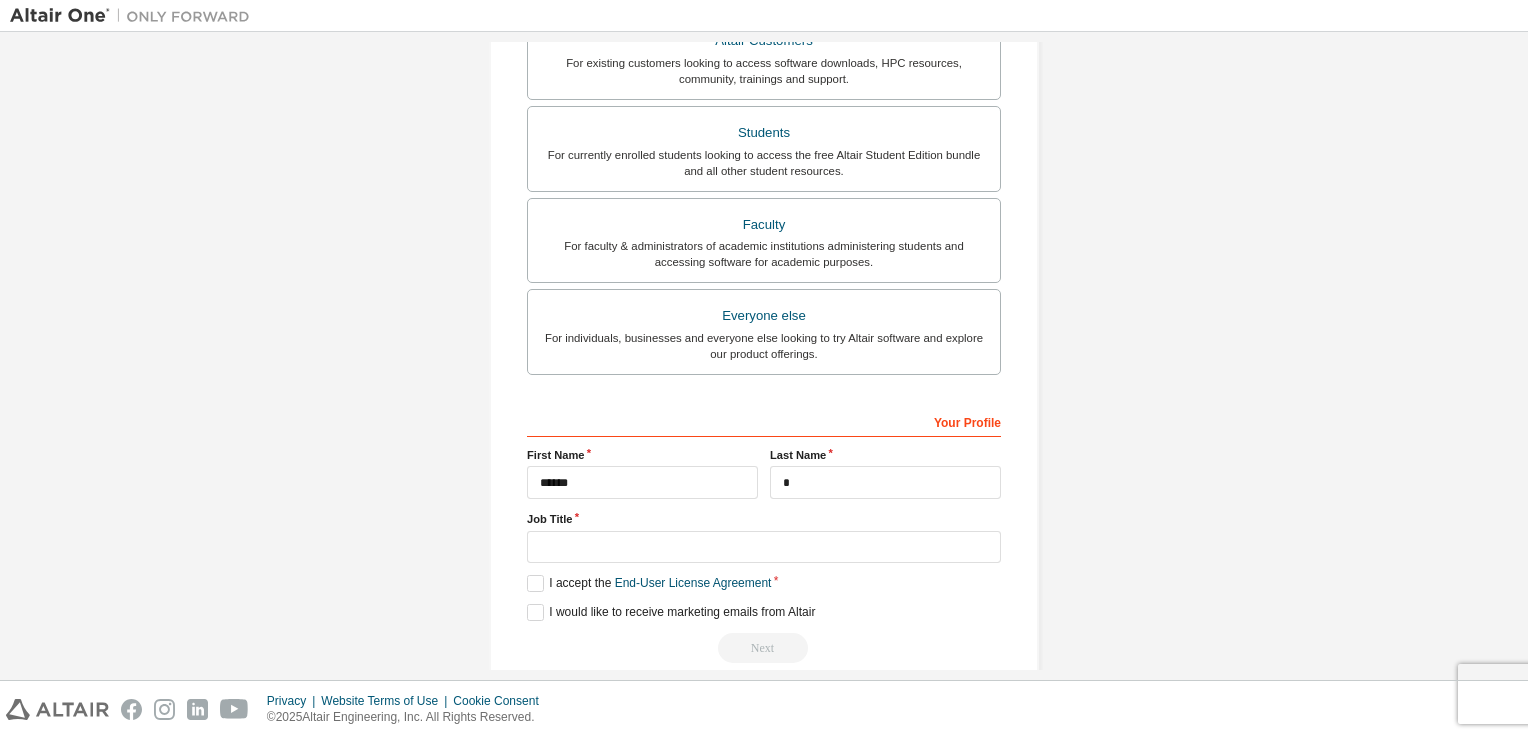 scroll, scrollTop: 402, scrollLeft: 0, axis: vertical 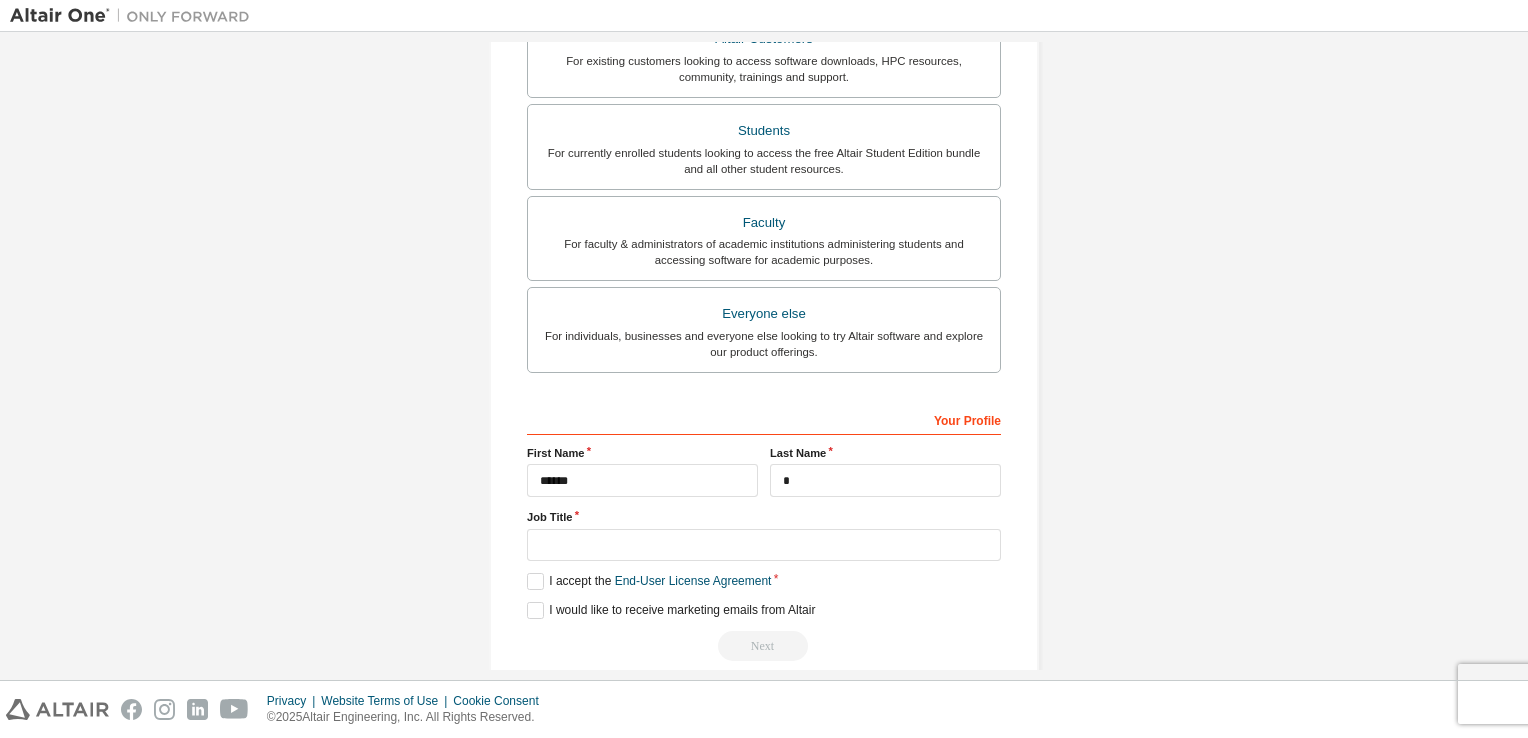 click on "Your Profile" at bounding box center (764, 419) 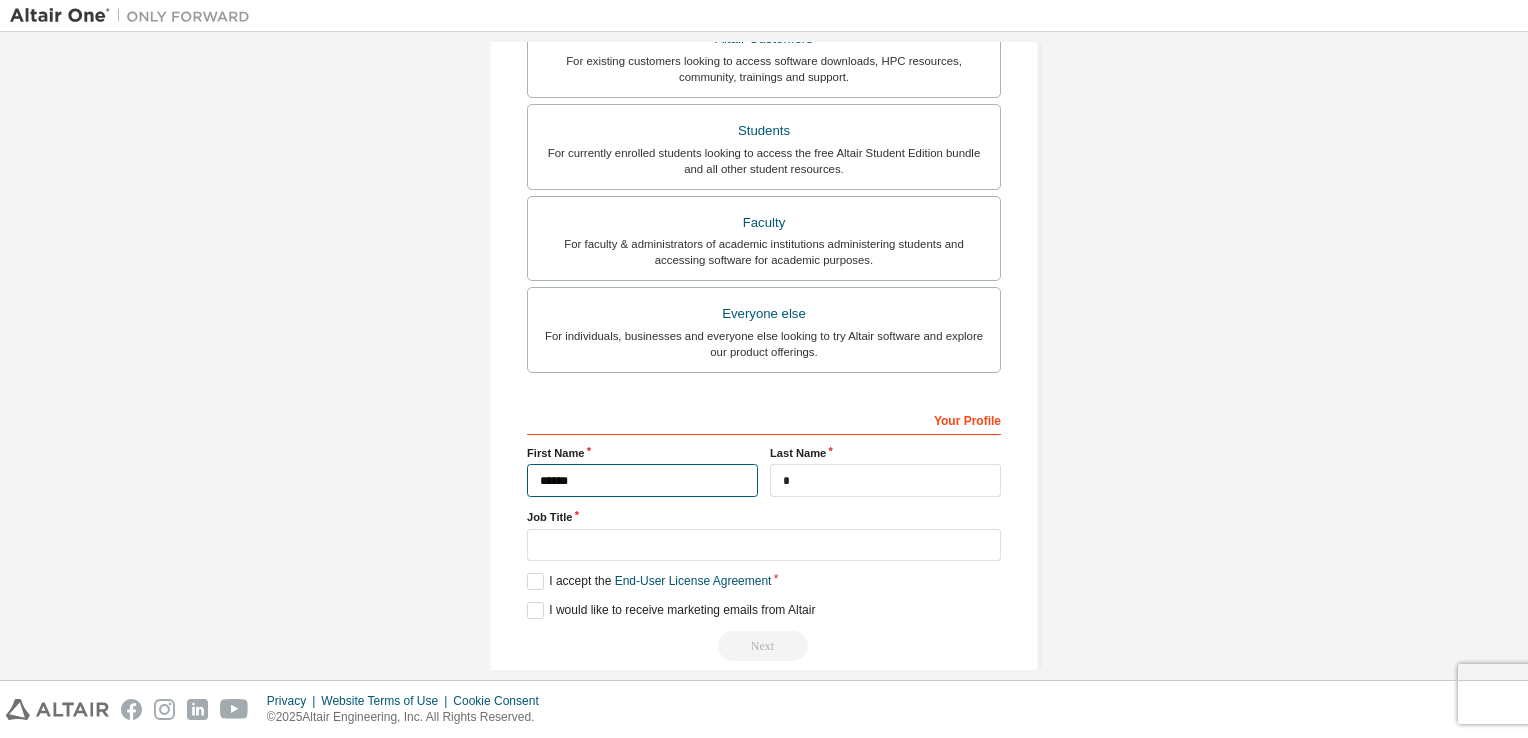 click on "******" at bounding box center [642, 480] 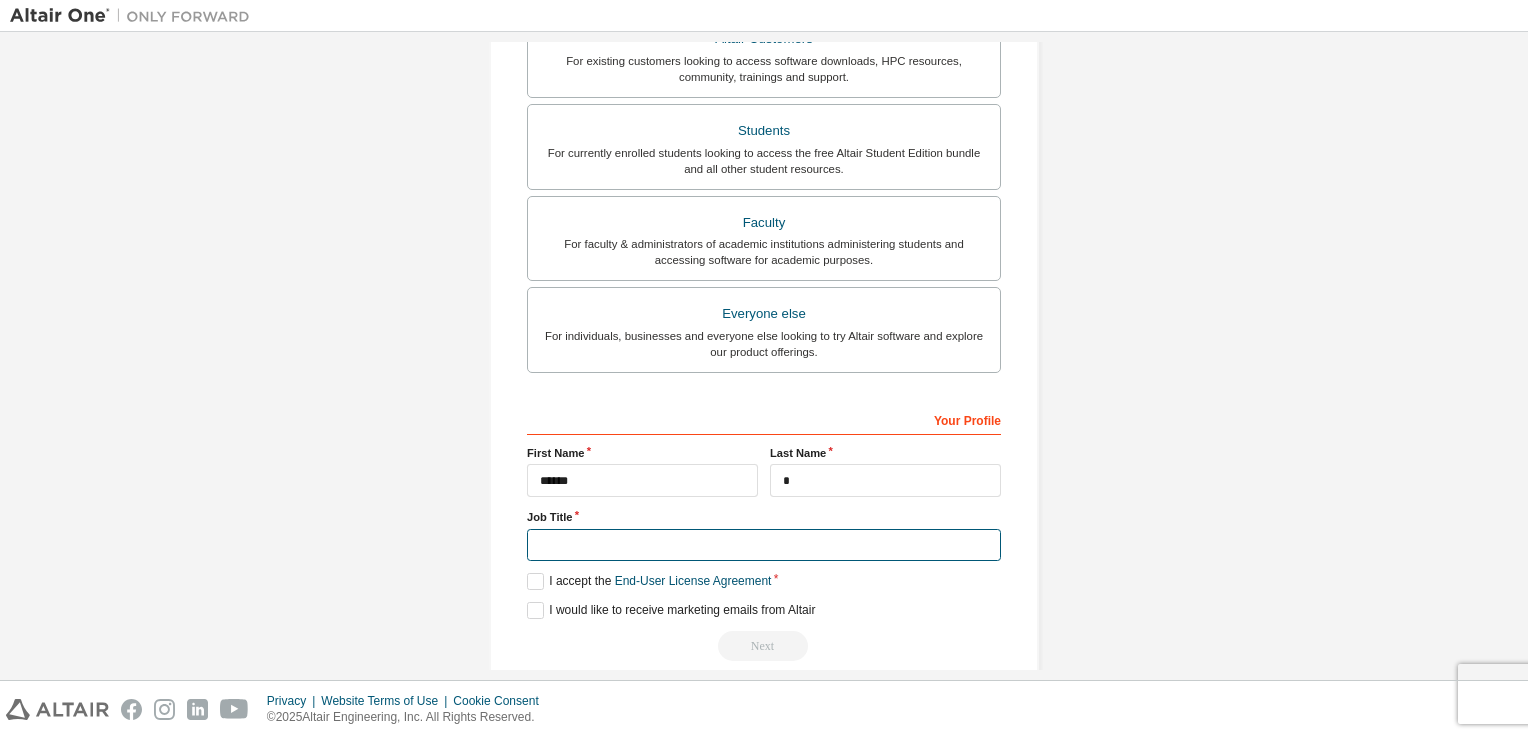 click at bounding box center [764, 545] 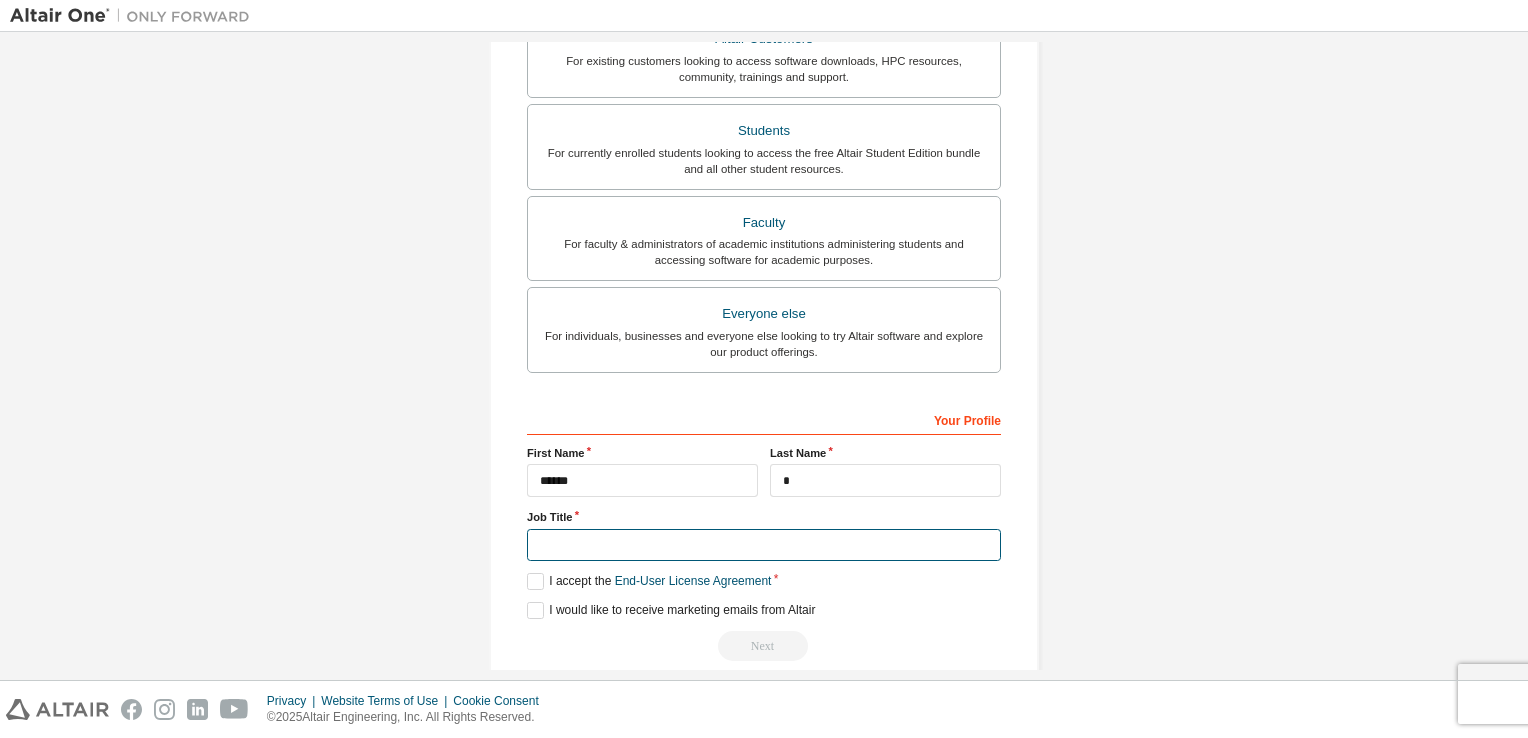 scroll, scrollTop: 0, scrollLeft: 0, axis: both 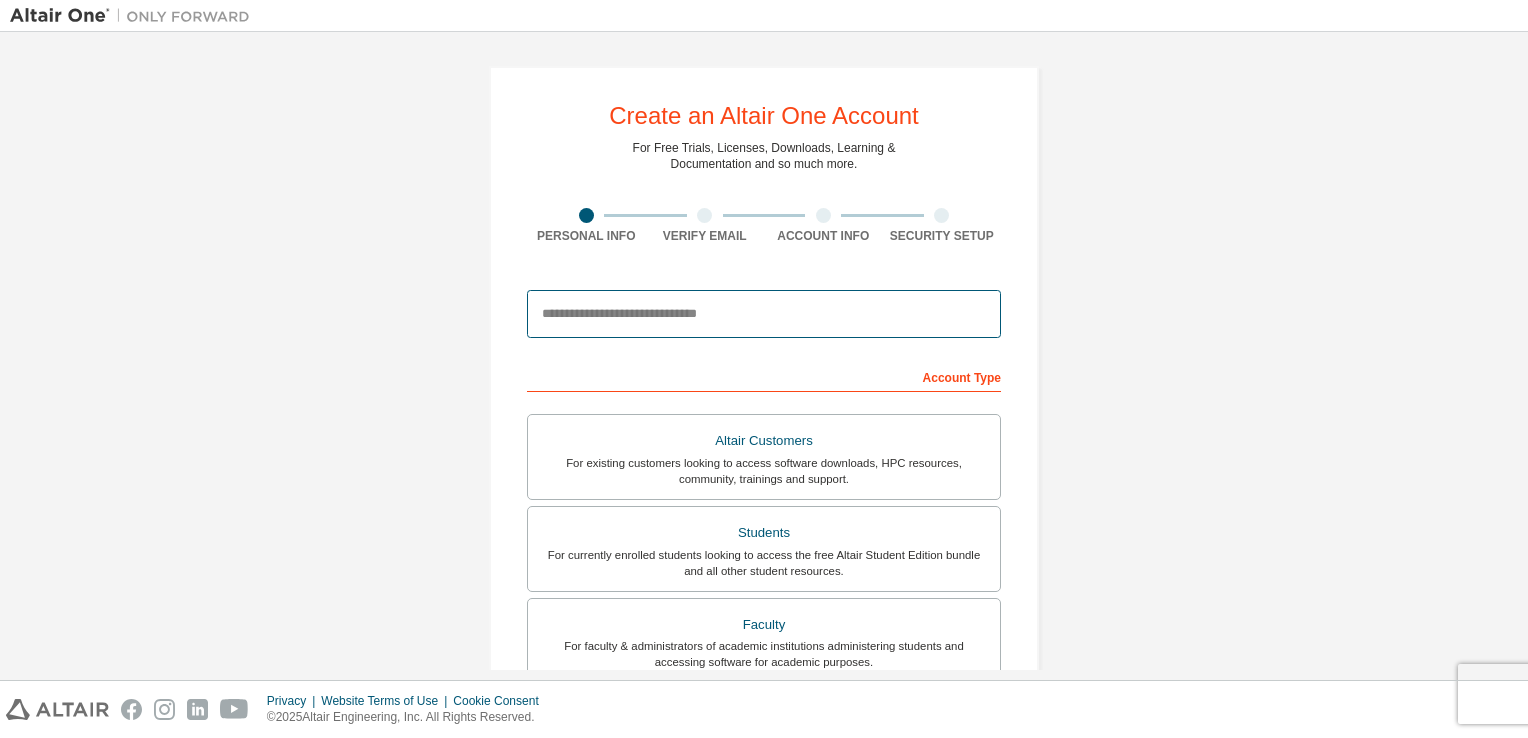 click at bounding box center (764, 314) 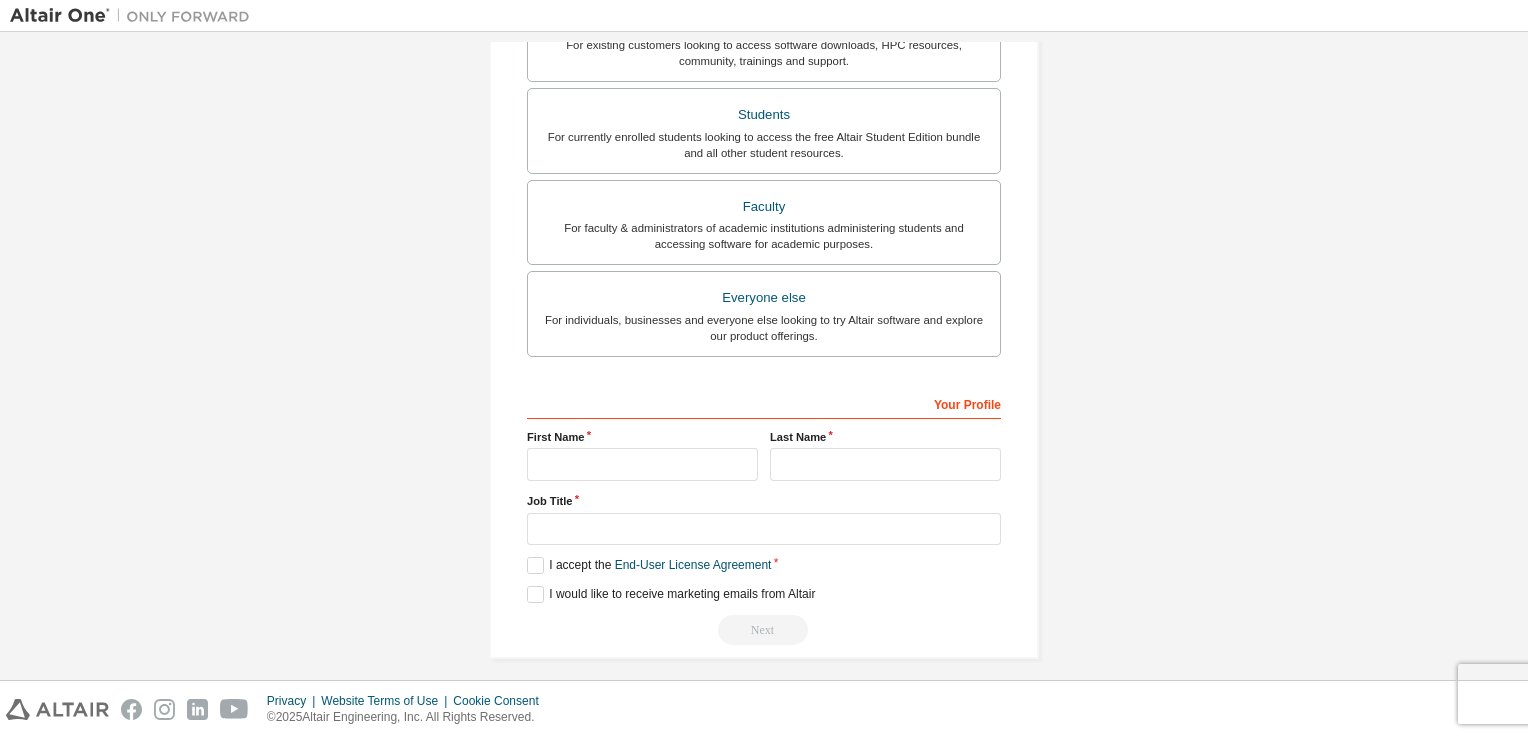 scroll, scrollTop: 426, scrollLeft: 0, axis: vertical 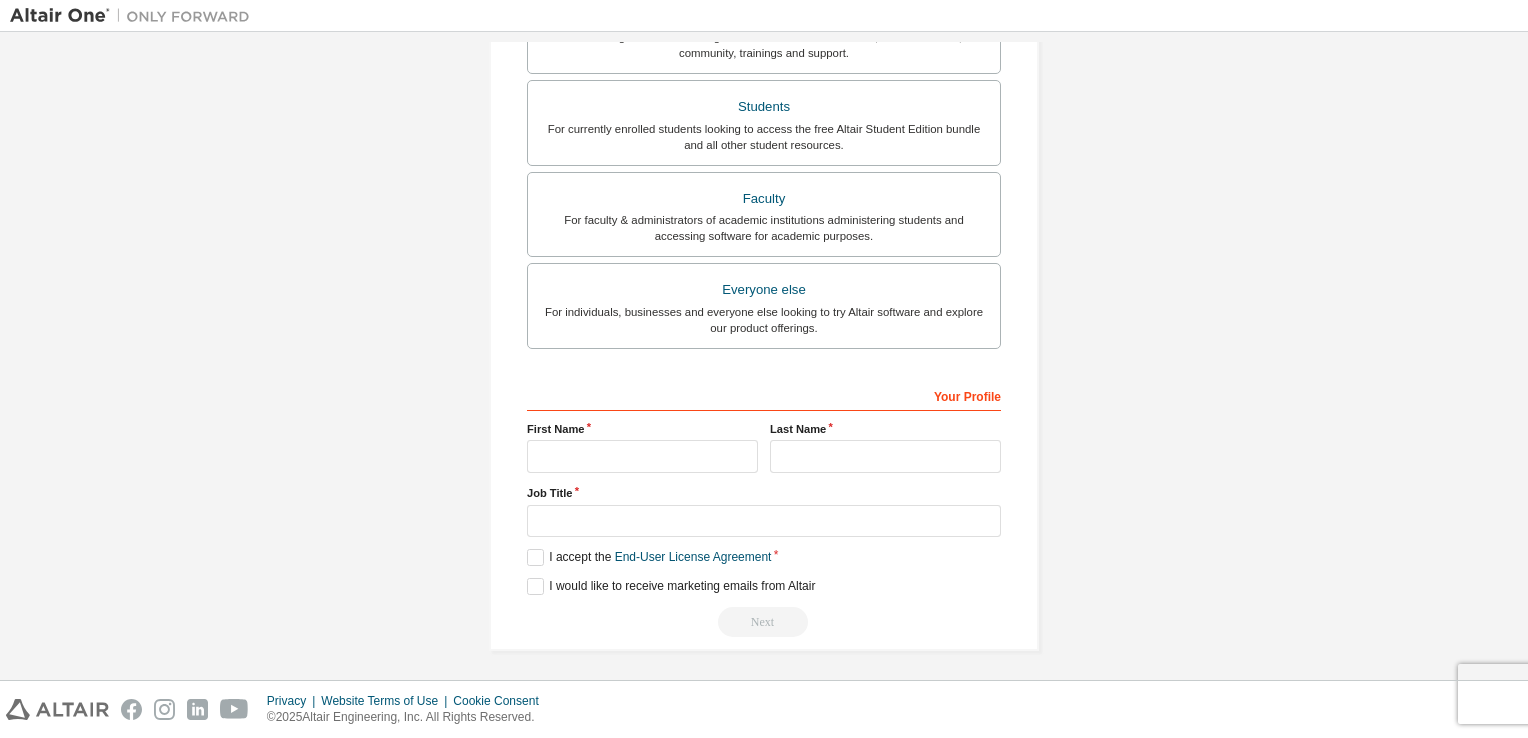 type on "**********" 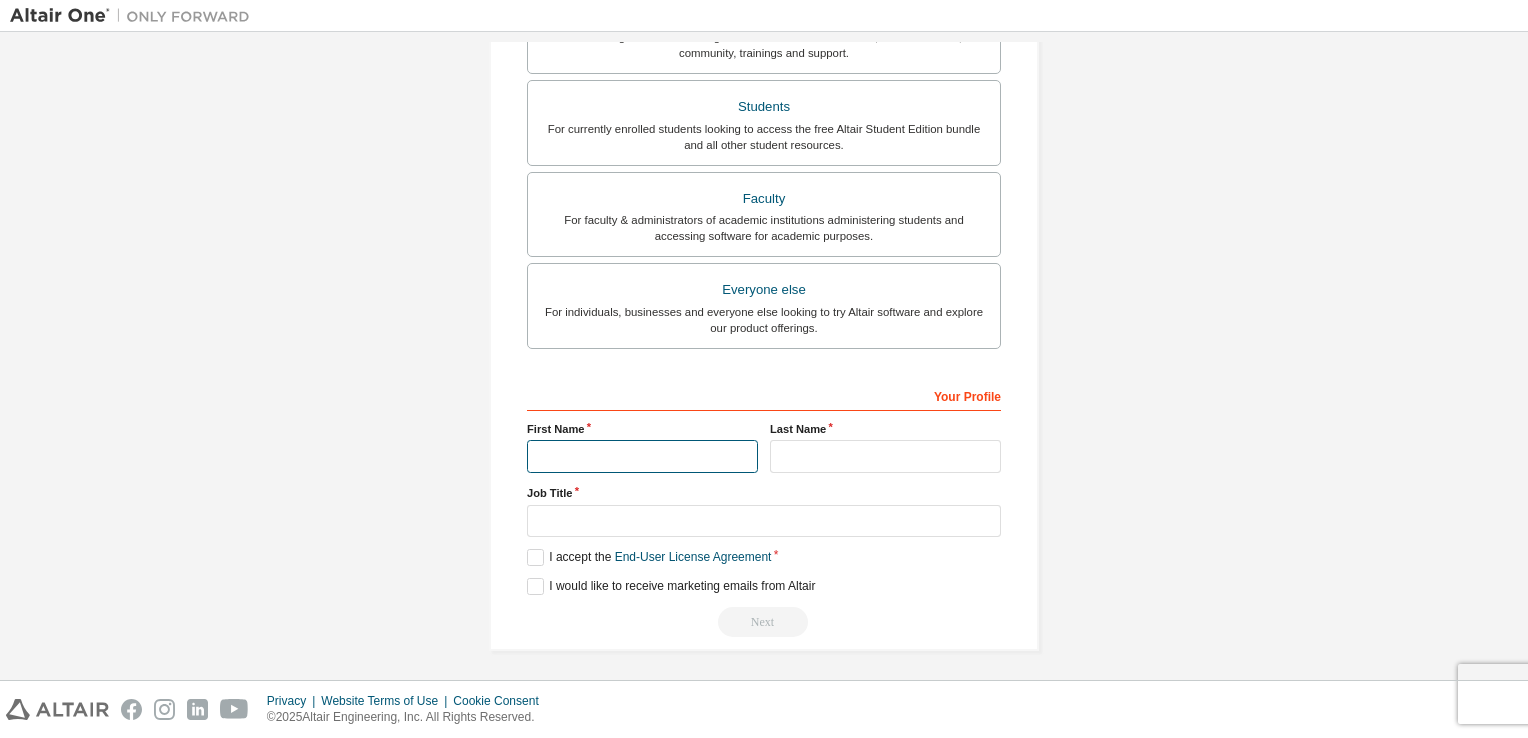click at bounding box center (642, 456) 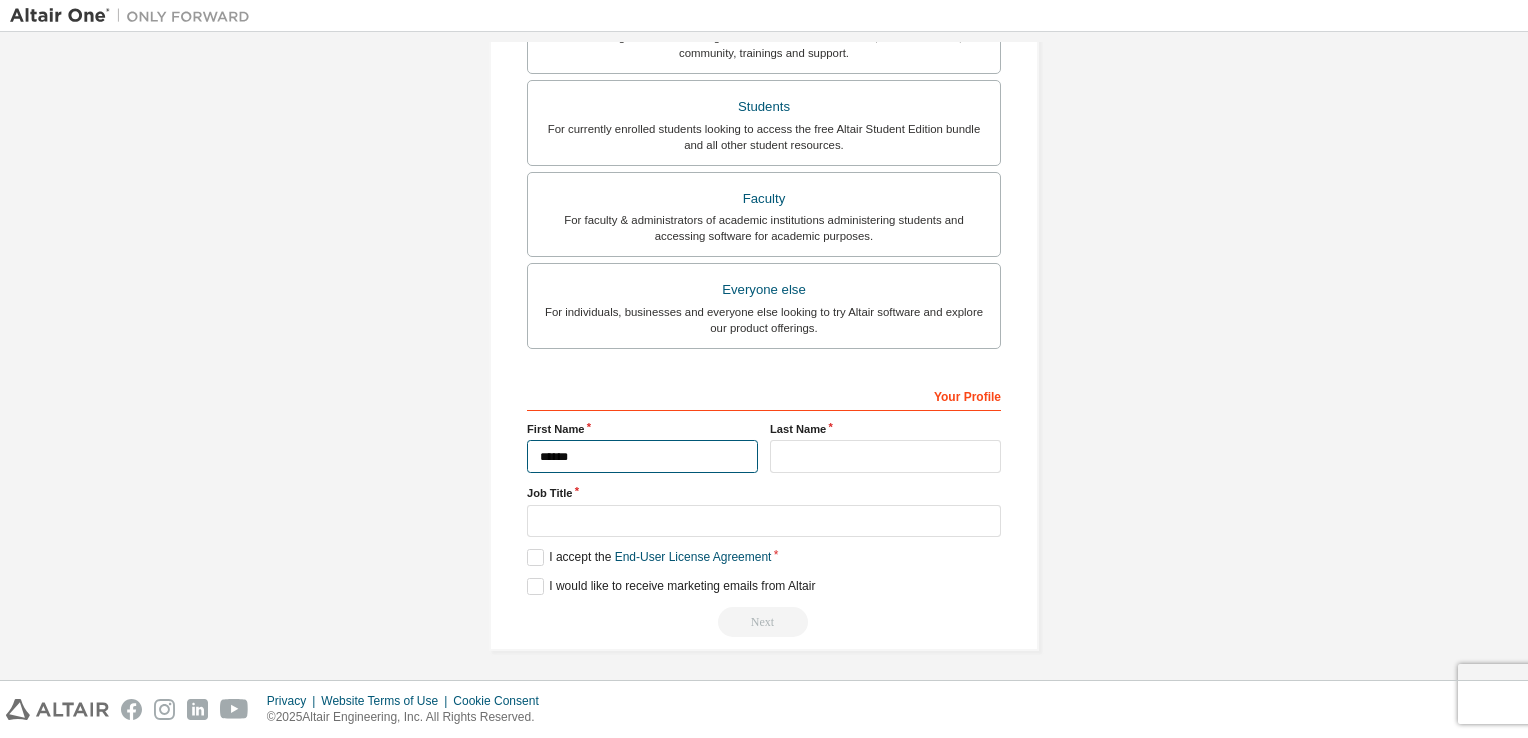 type on "******" 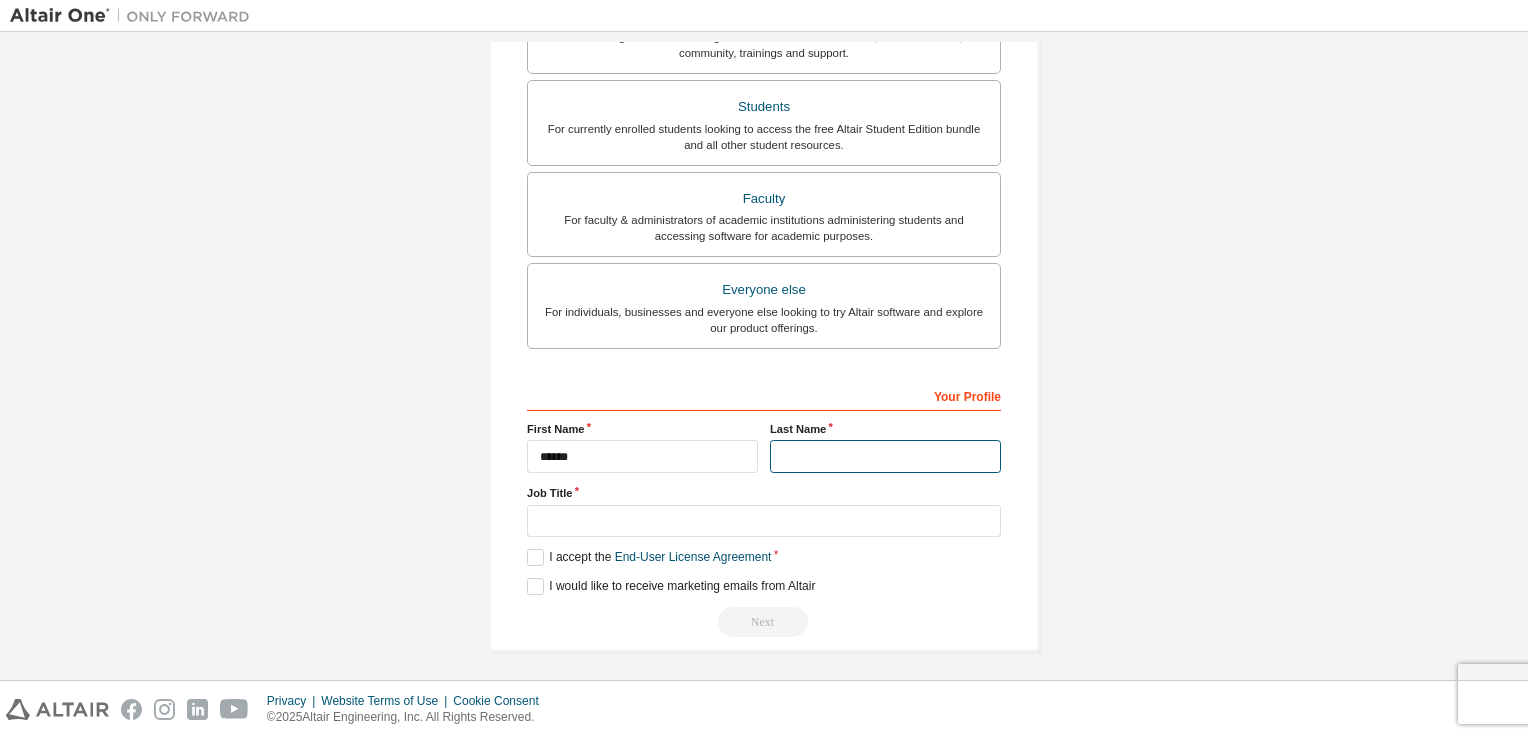 click at bounding box center (885, 456) 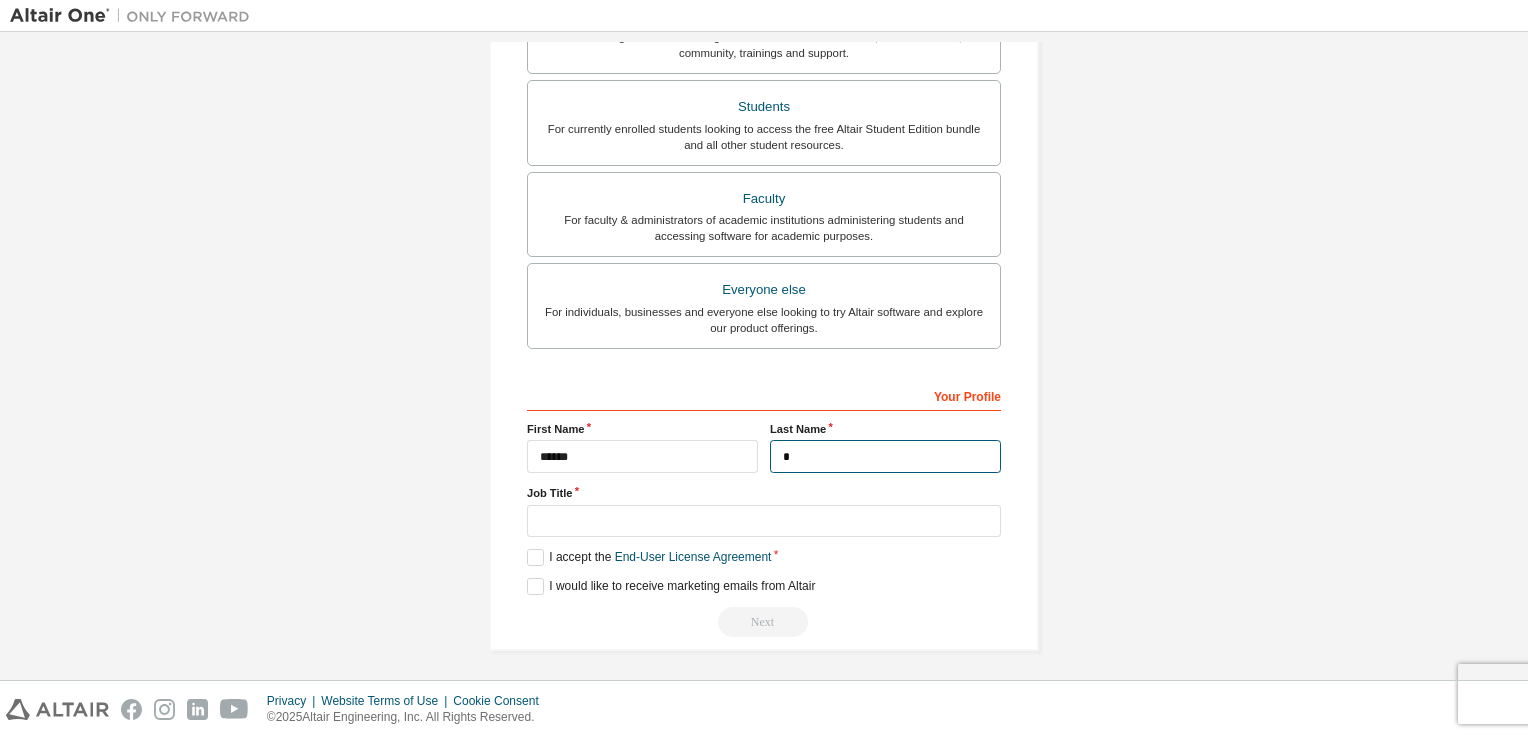 type on "*" 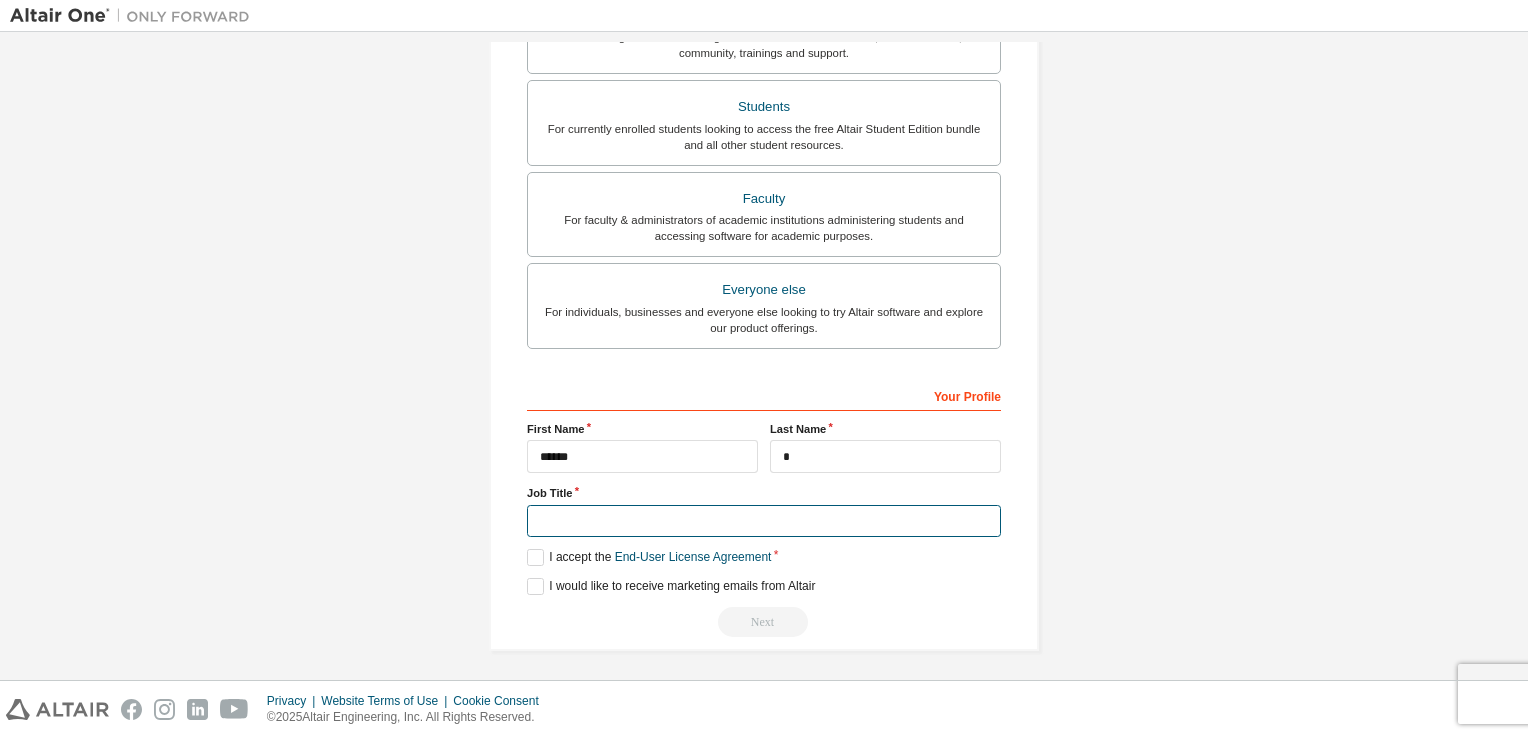 click at bounding box center (764, 521) 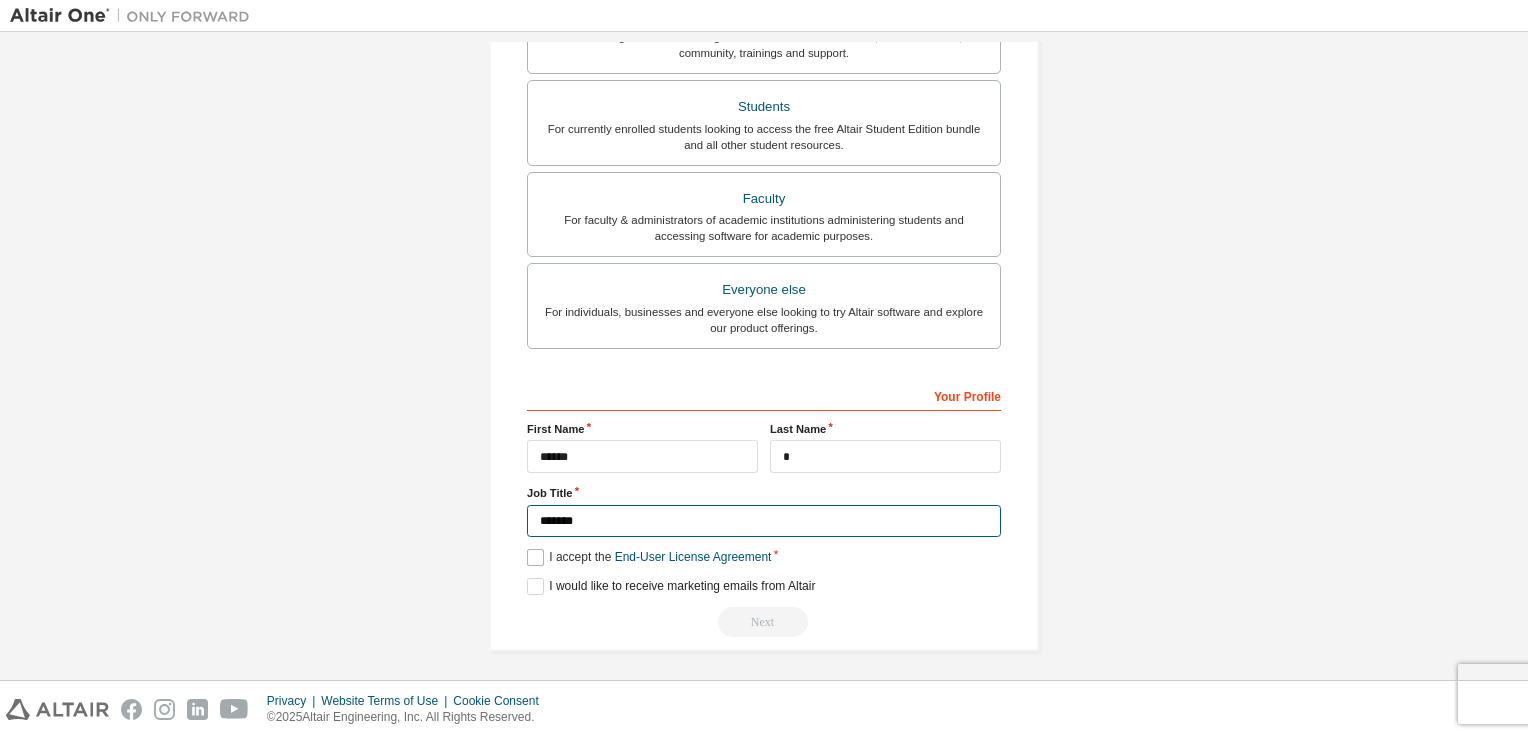 type on "*******" 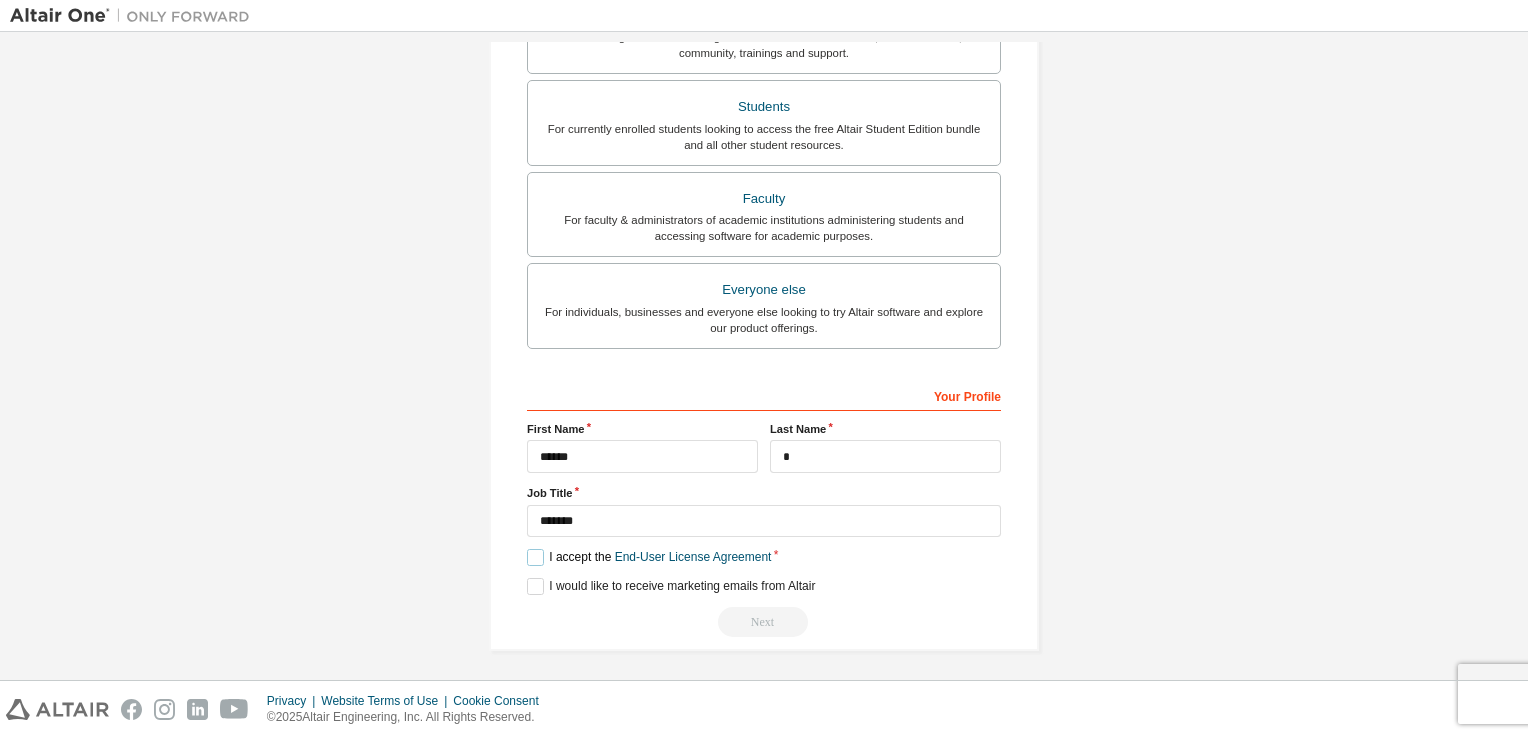 click on "I accept the    End-User License Agreement" at bounding box center (649, 557) 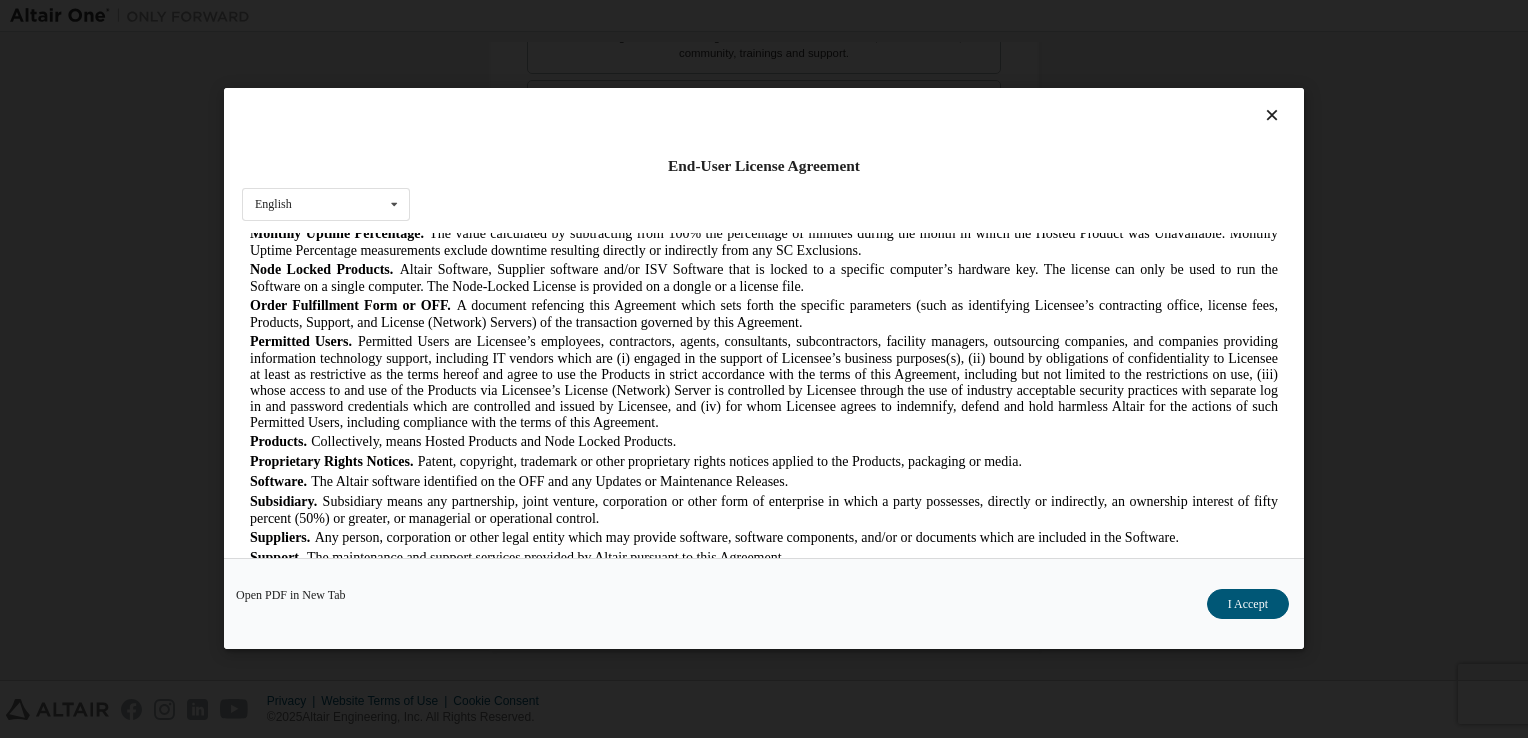 scroll, scrollTop: 967, scrollLeft: 0, axis: vertical 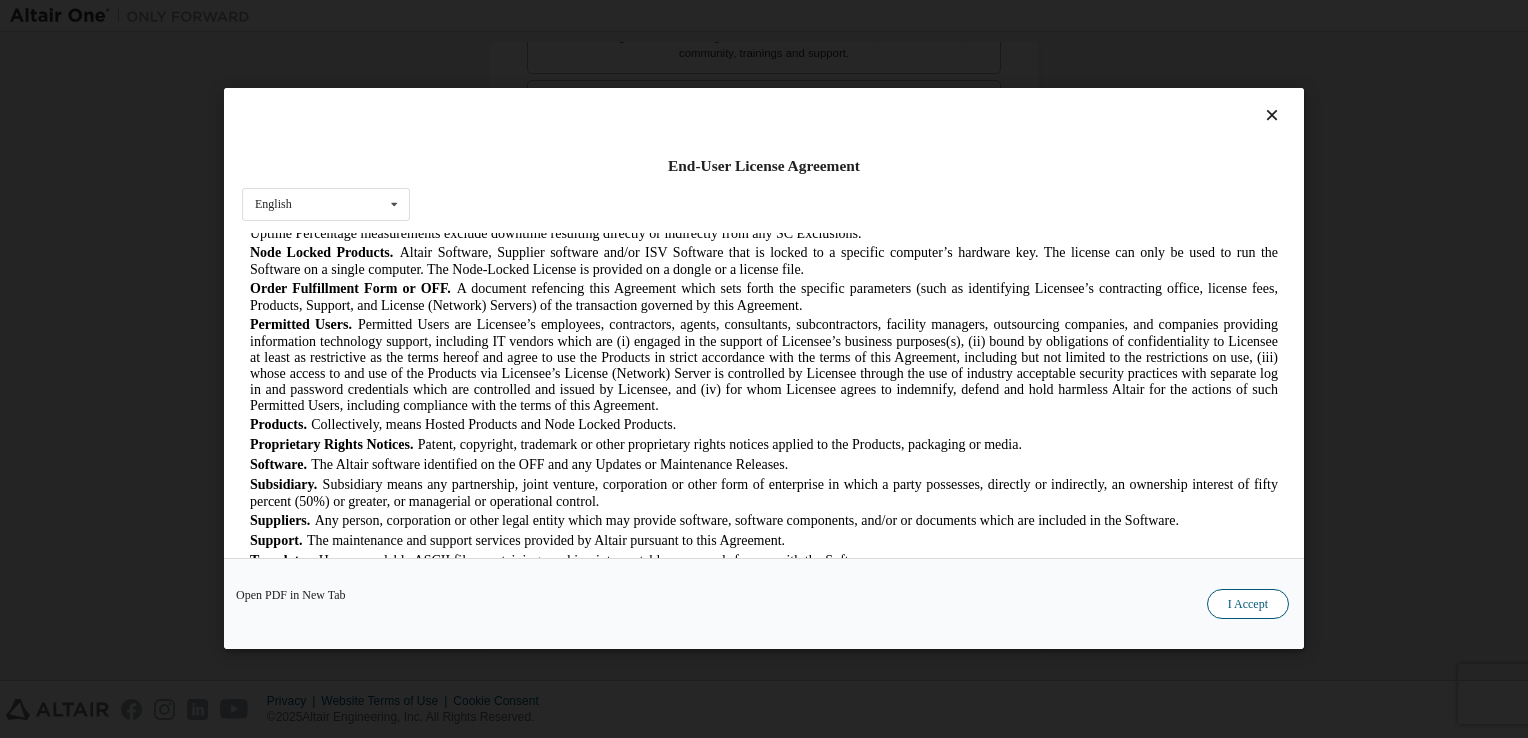 click on "I Accept" at bounding box center [1248, 605] 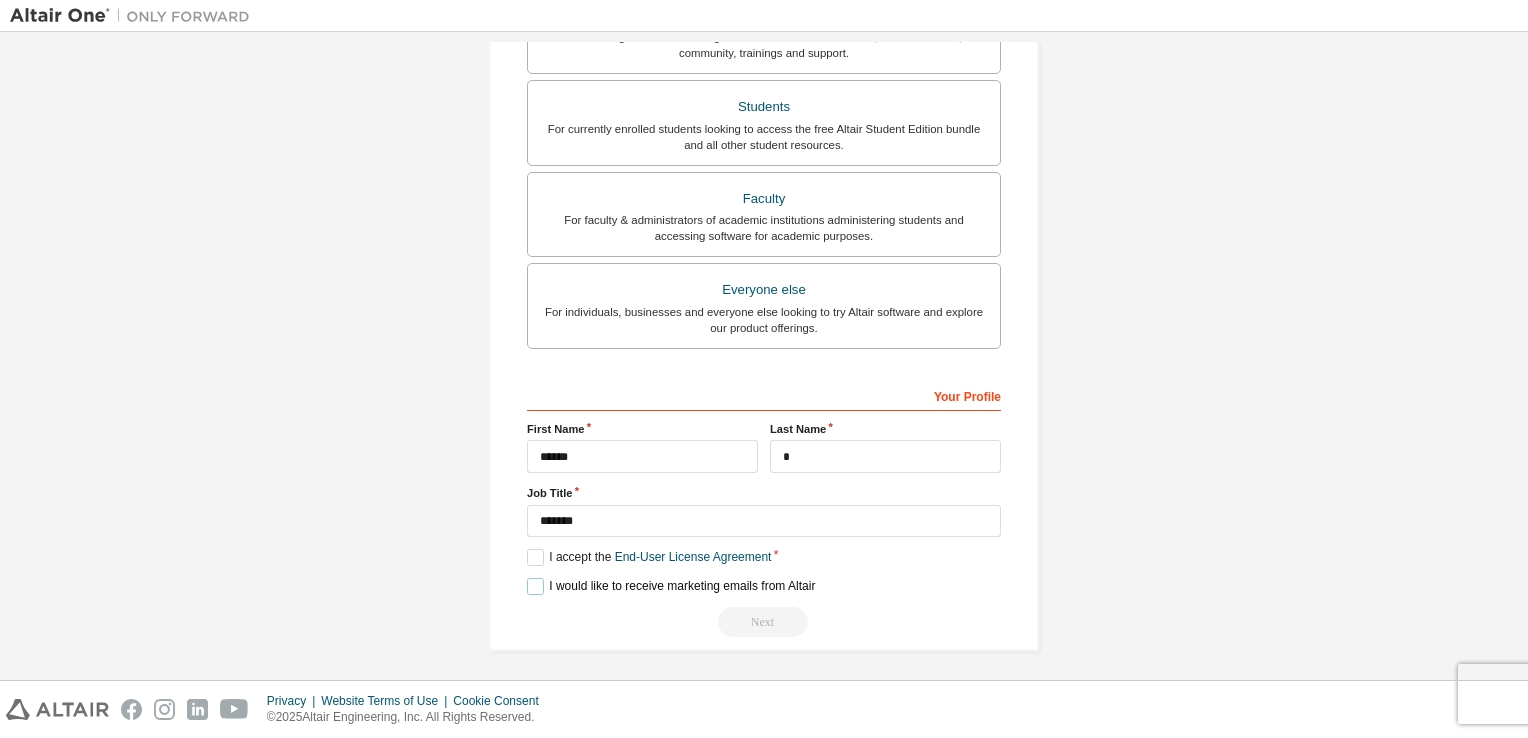 click on "I would like to receive marketing emails from Altair" at bounding box center (671, 586) 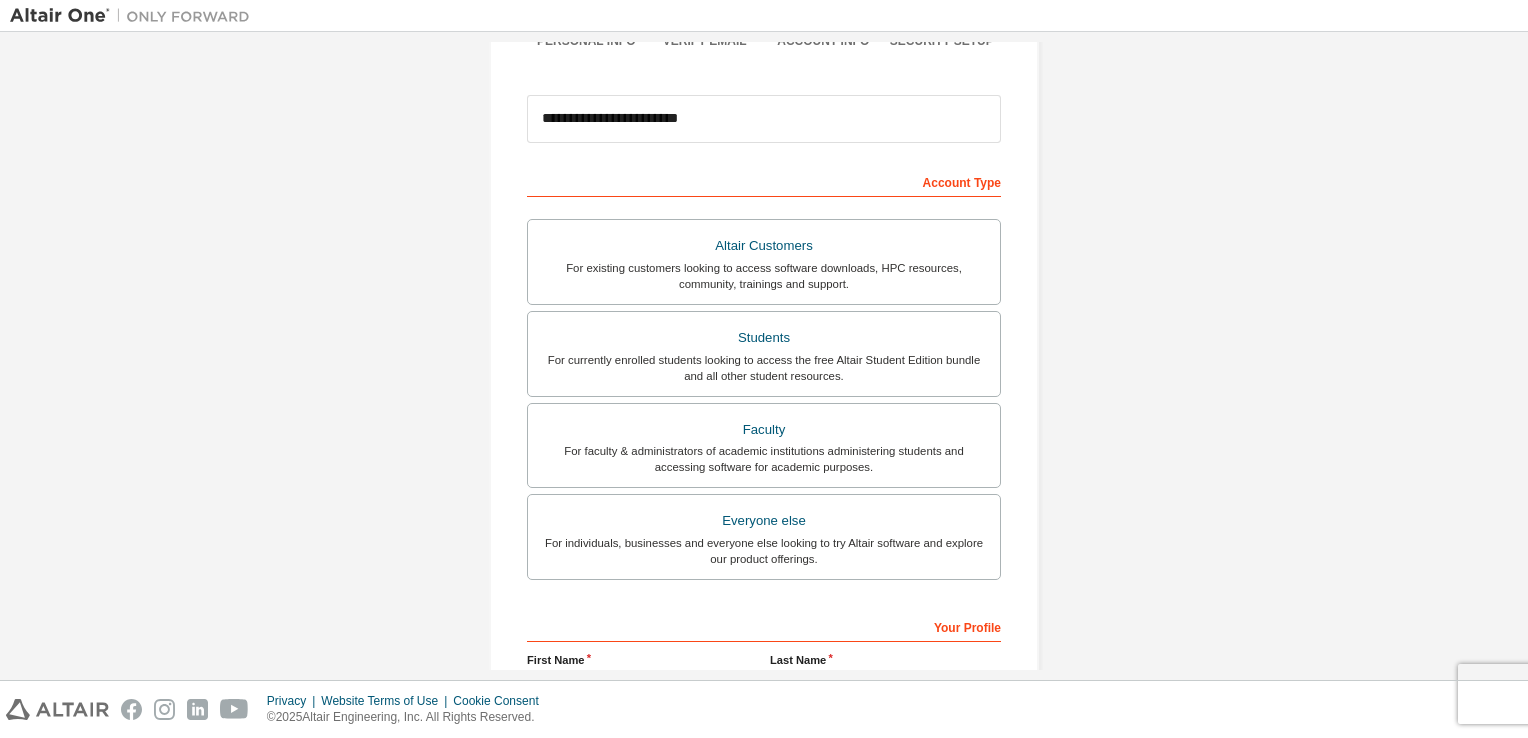 scroll, scrollTop: 0, scrollLeft: 0, axis: both 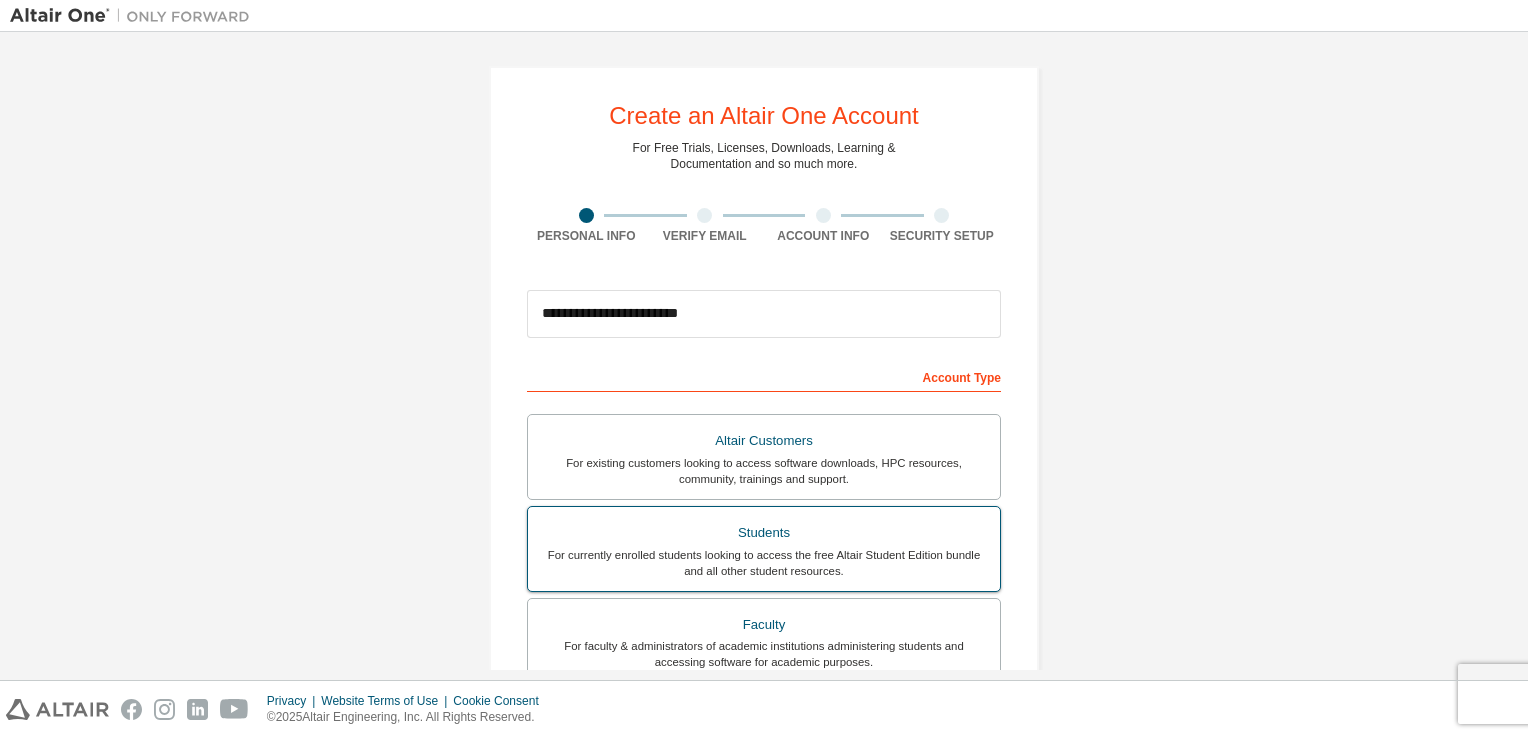 click on "Students" at bounding box center (764, 533) 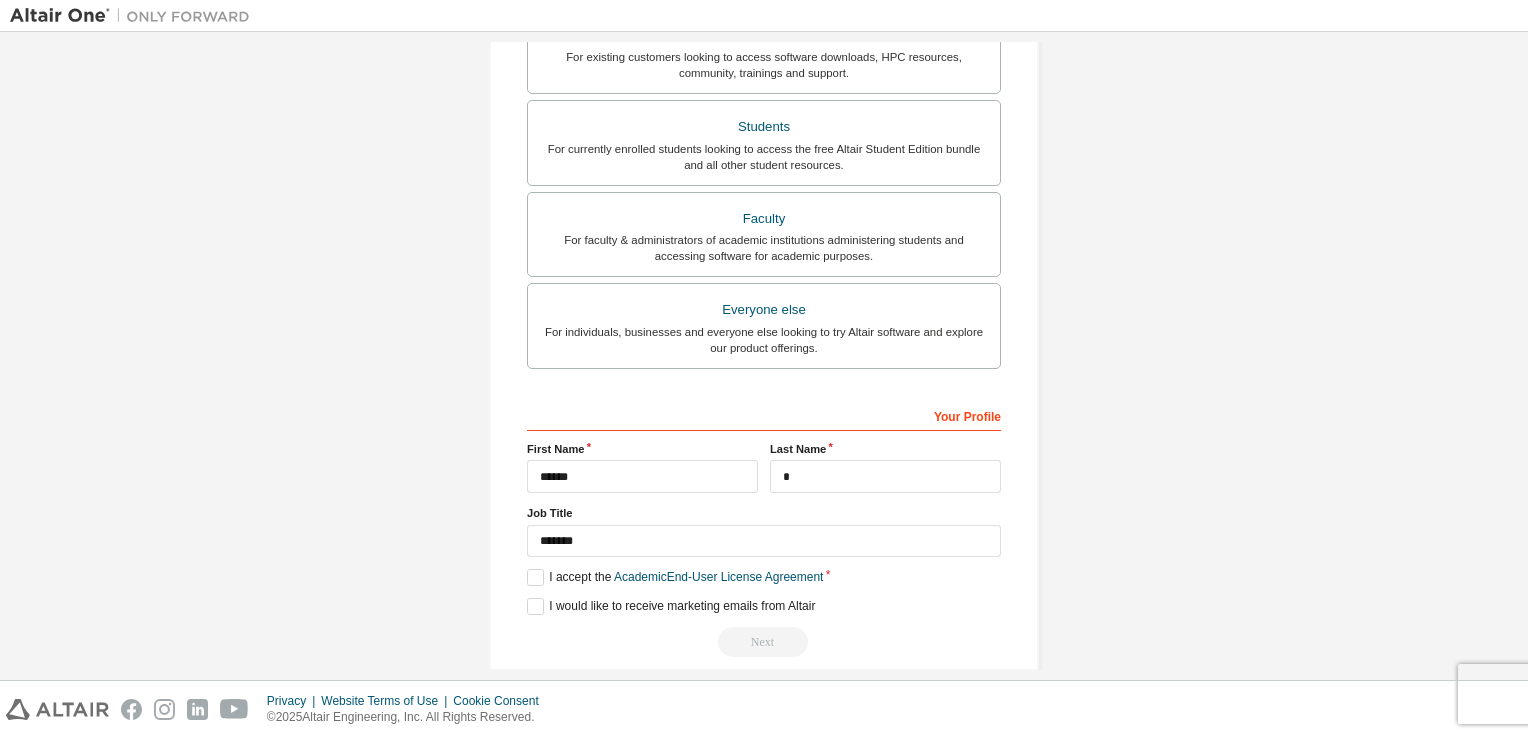 scroll, scrollTop: 426, scrollLeft: 0, axis: vertical 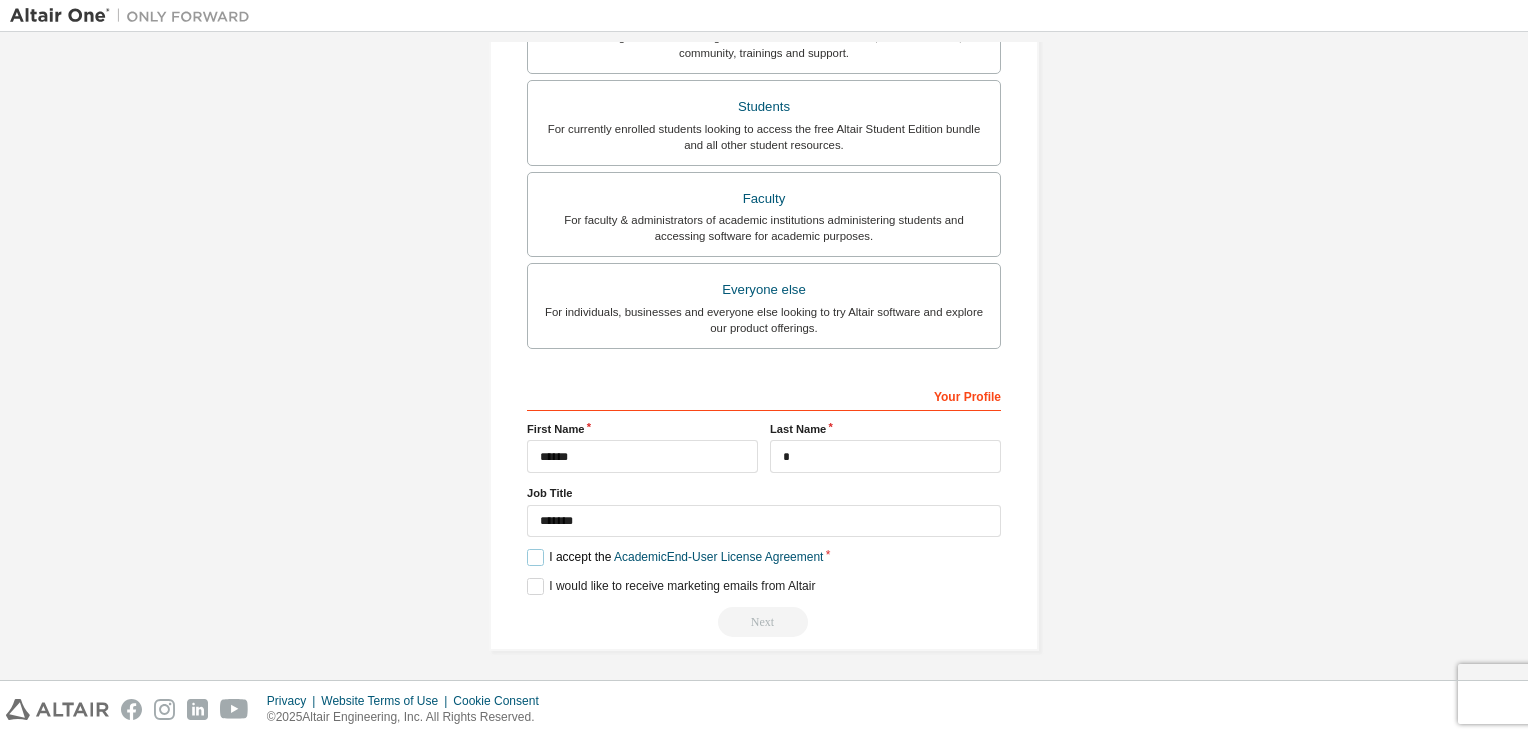 click on "I accept the   Academic   End-User License Agreement" at bounding box center (675, 557) 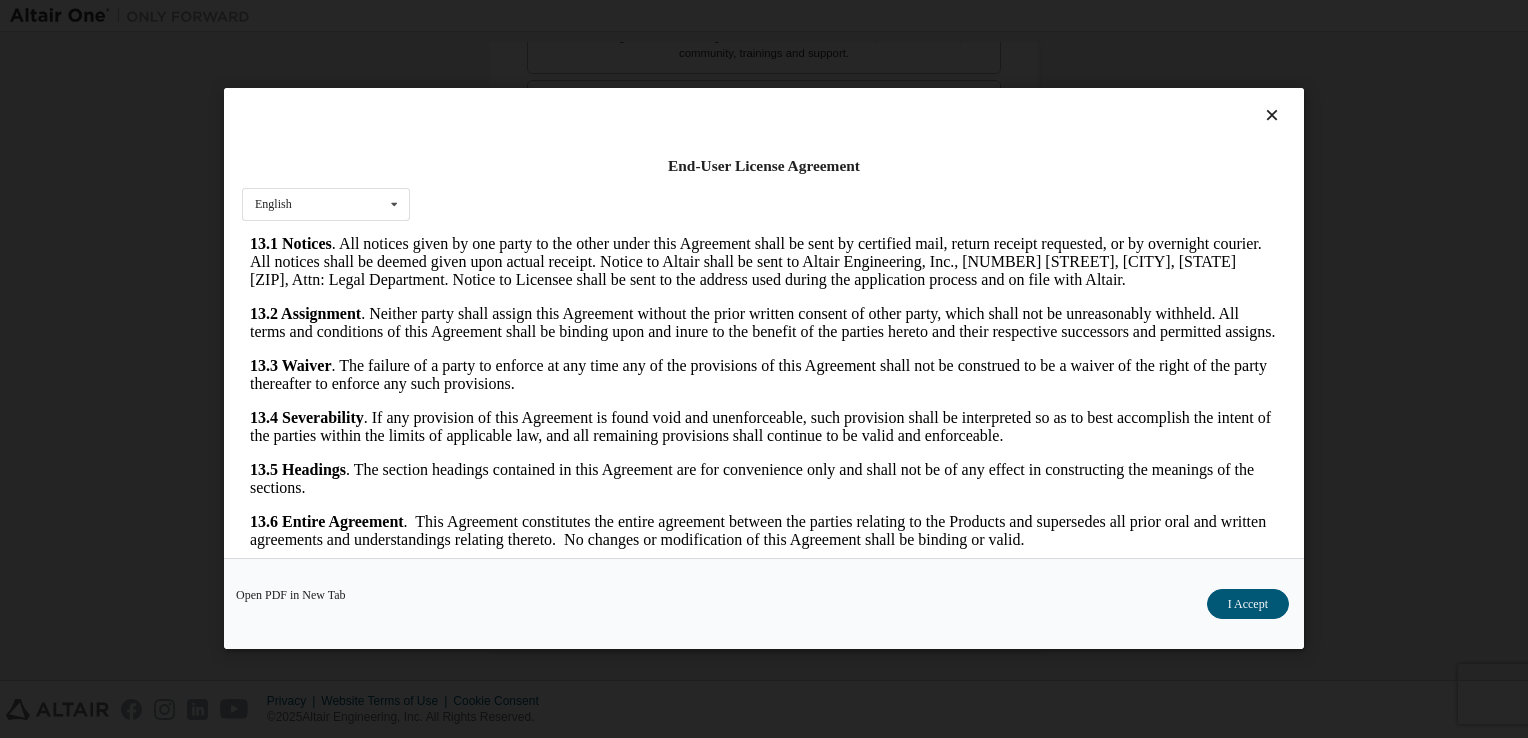 scroll, scrollTop: 3337, scrollLeft: 0, axis: vertical 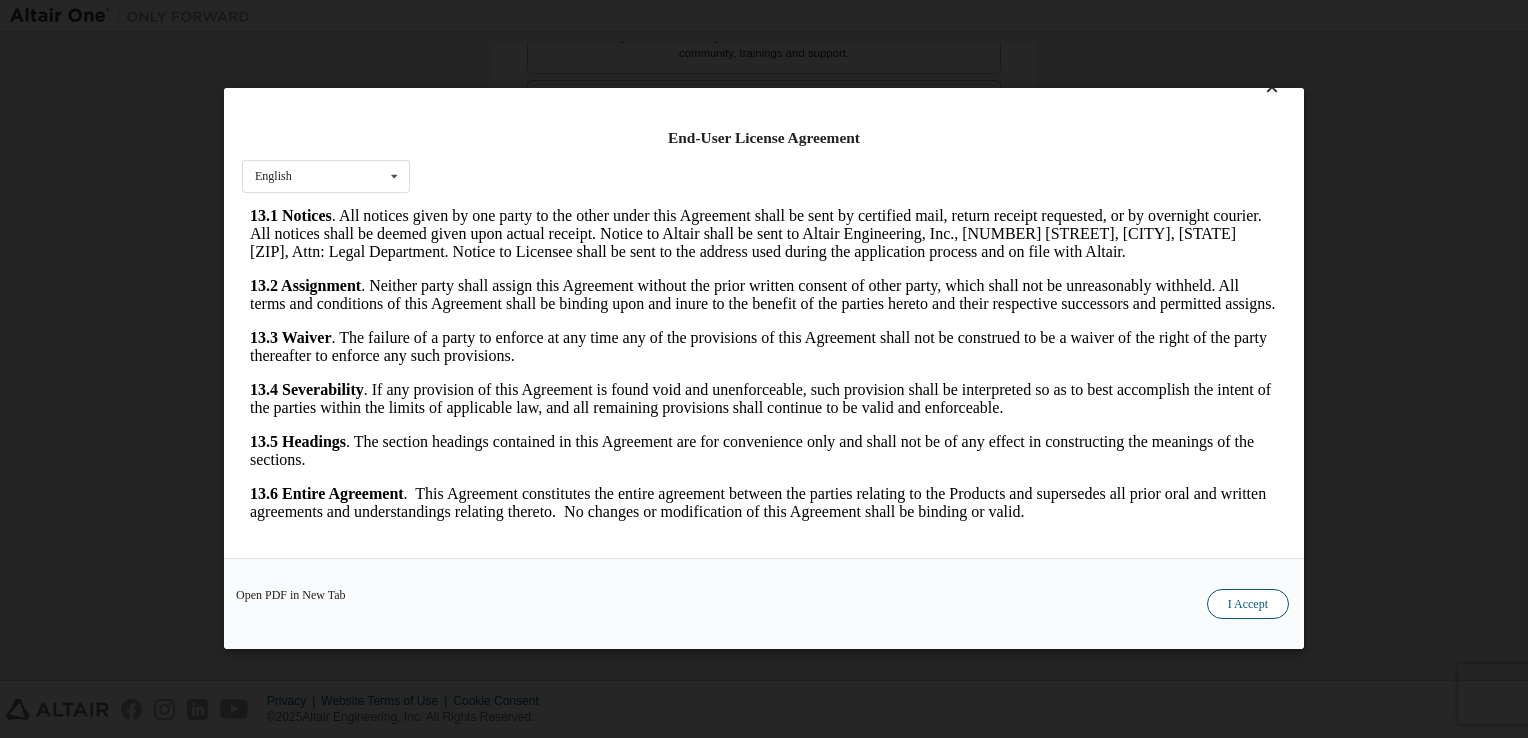 click on "I Accept" at bounding box center [1248, 605] 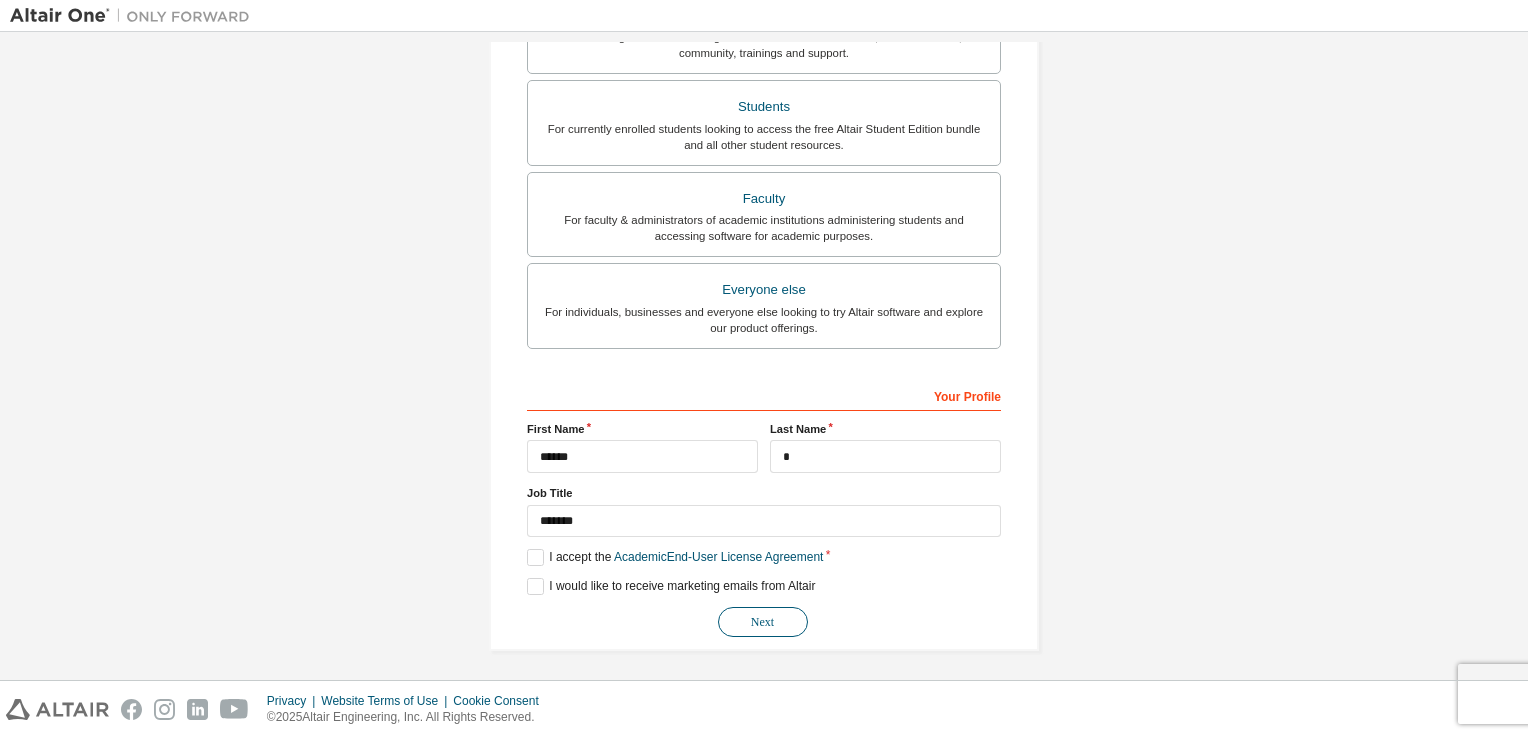 click on "Next" at bounding box center [763, 622] 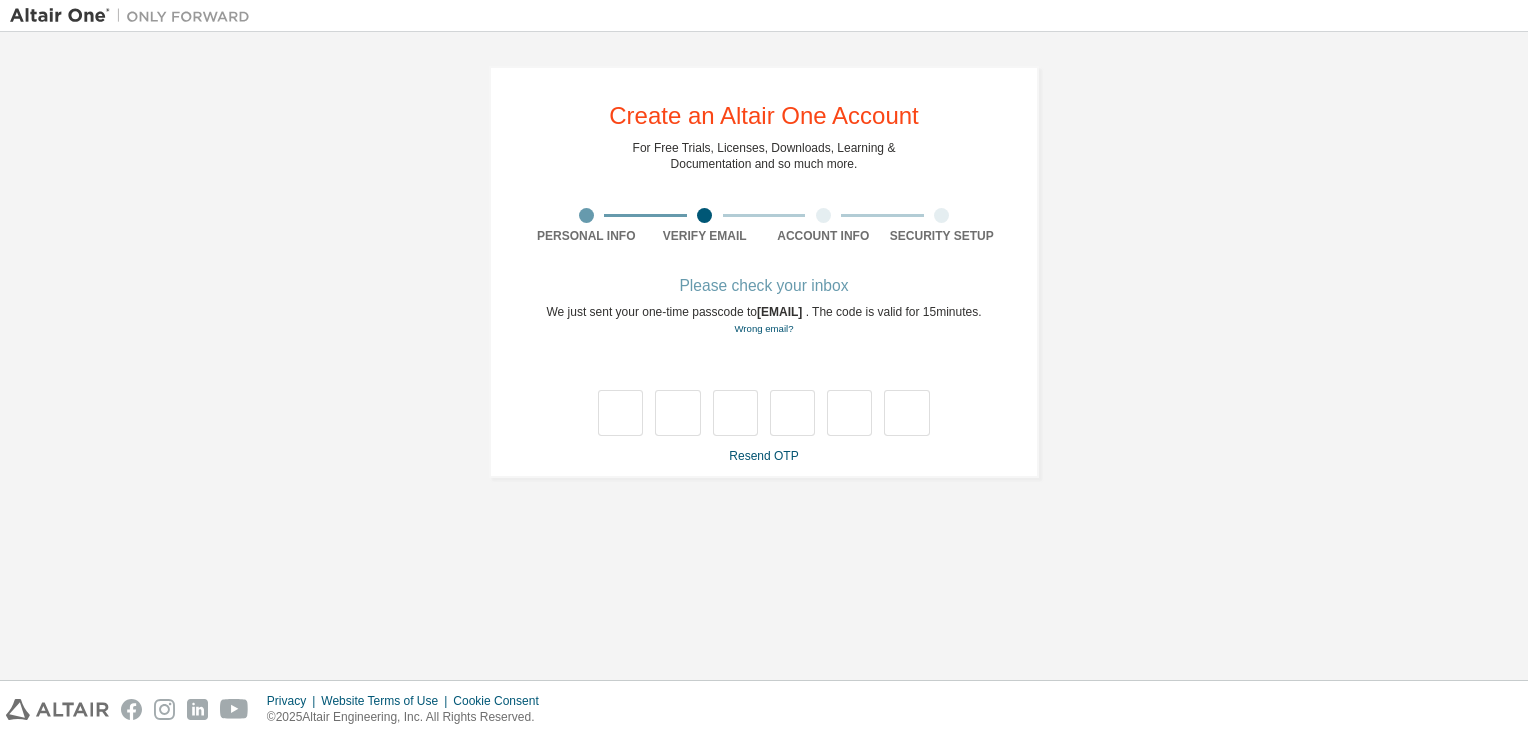 scroll, scrollTop: 0, scrollLeft: 0, axis: both 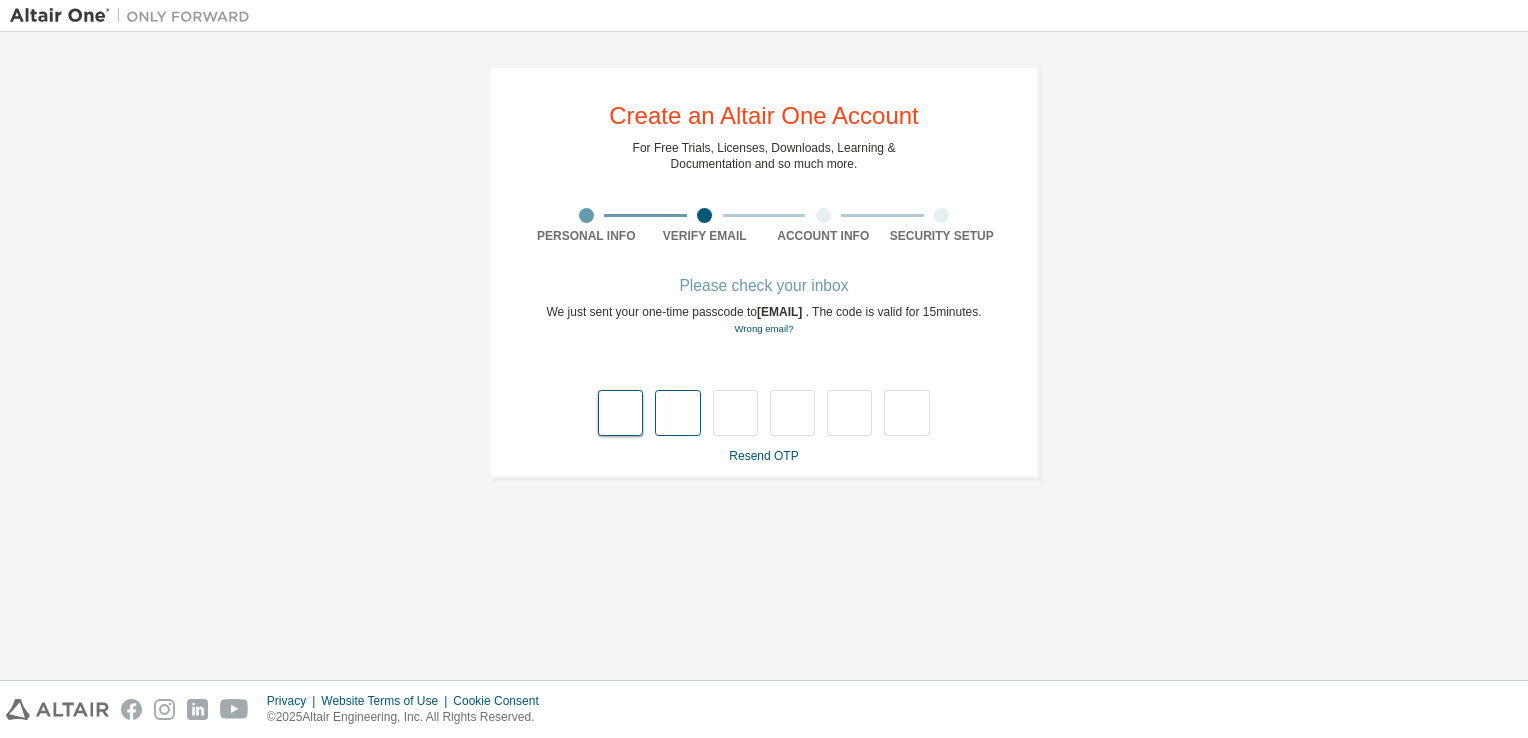 type on "*" 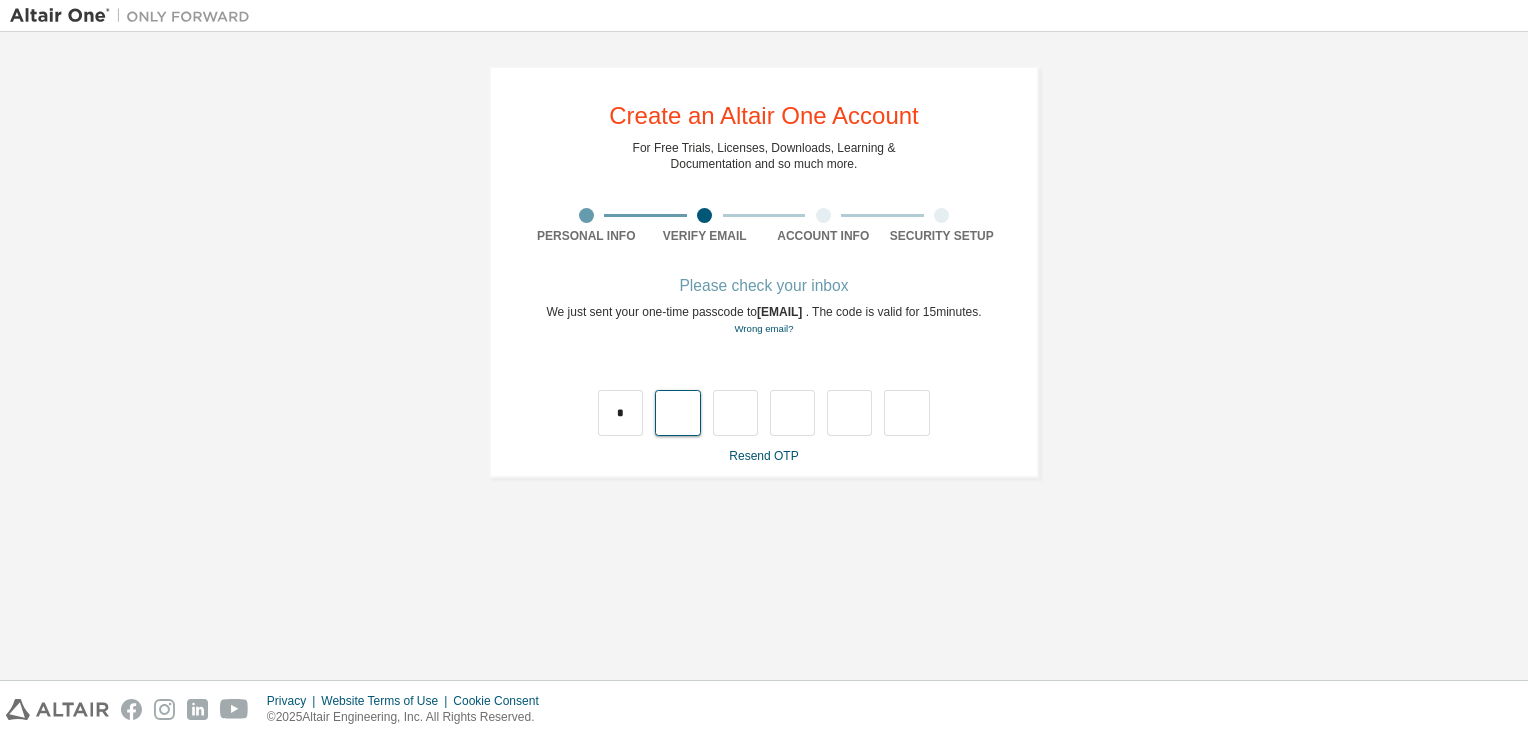 type on "*" 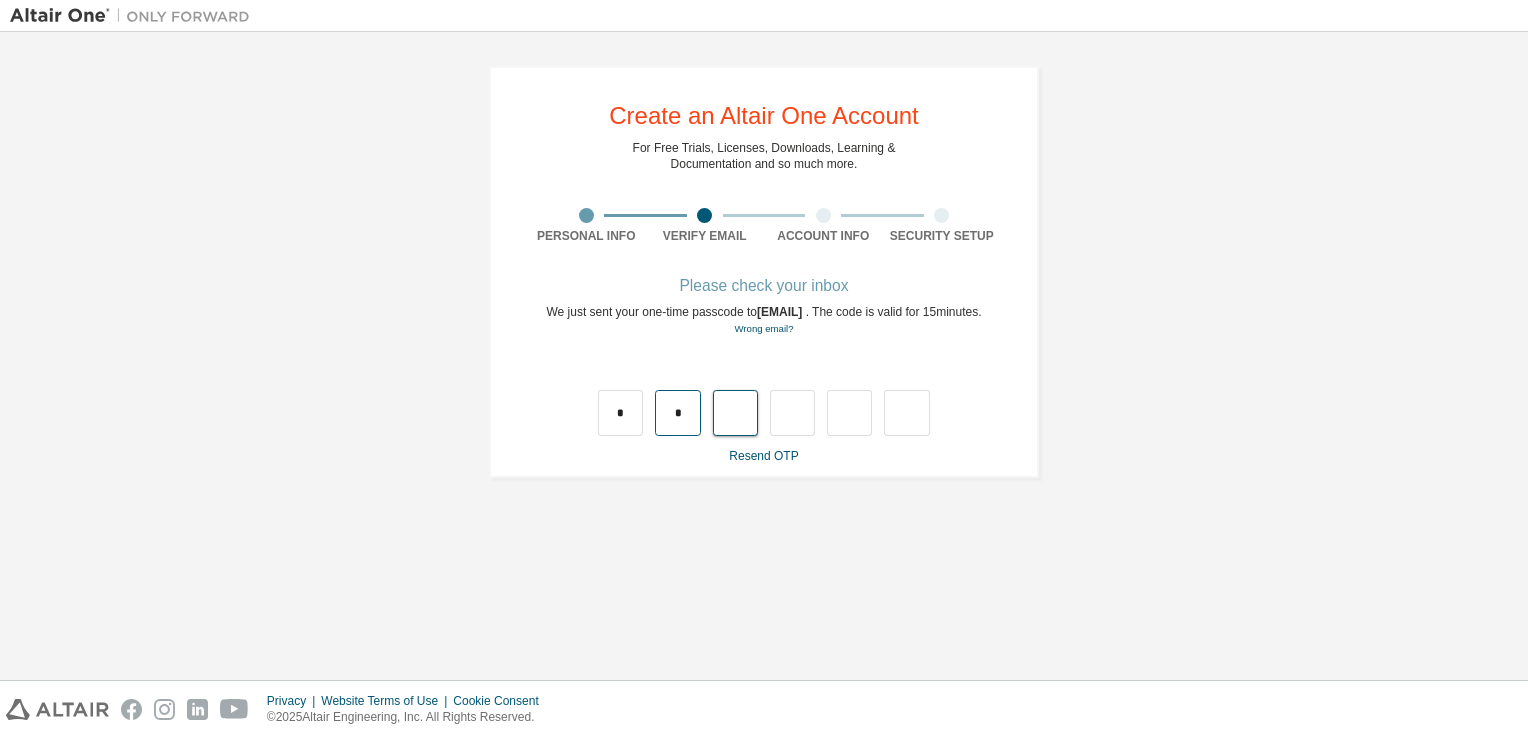type on "*" 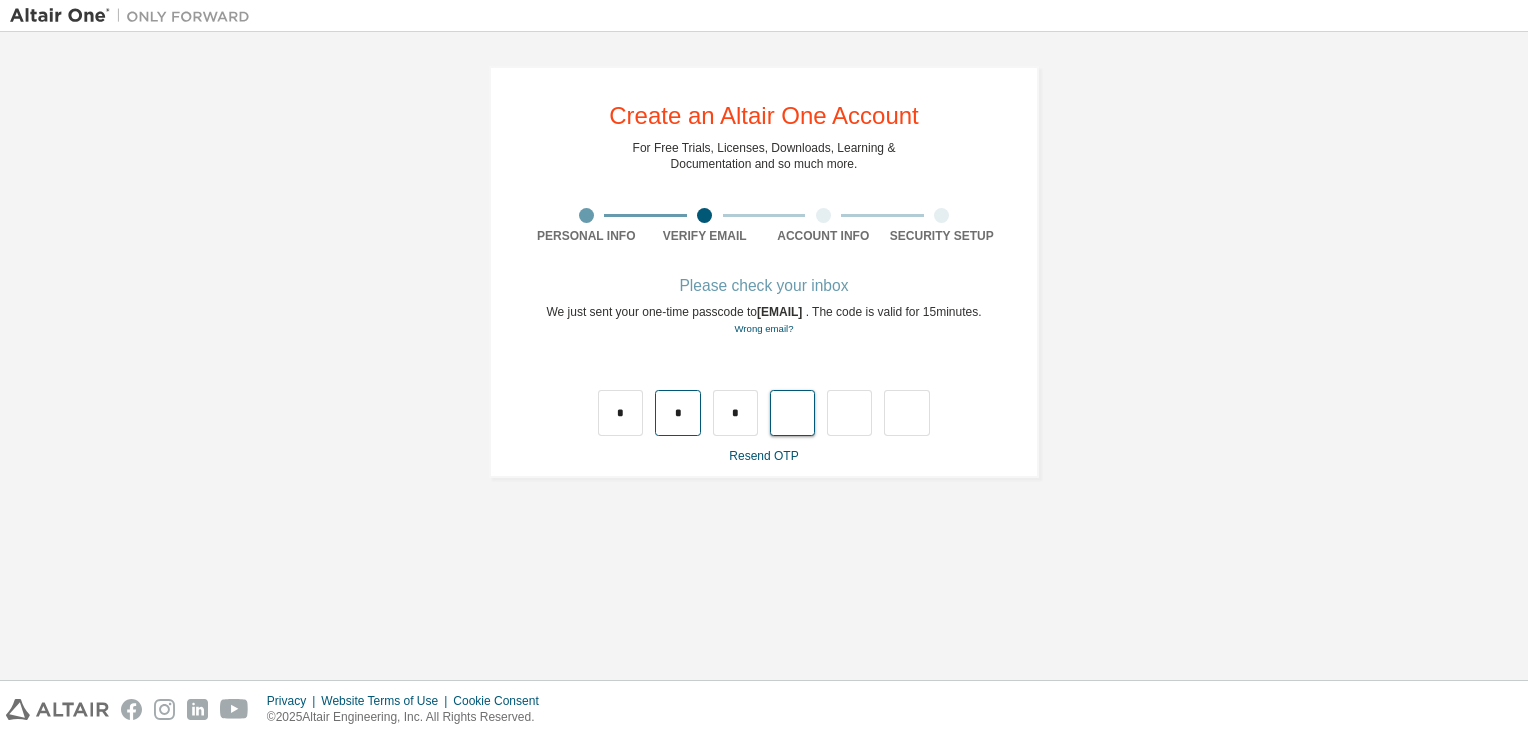 type on "*" 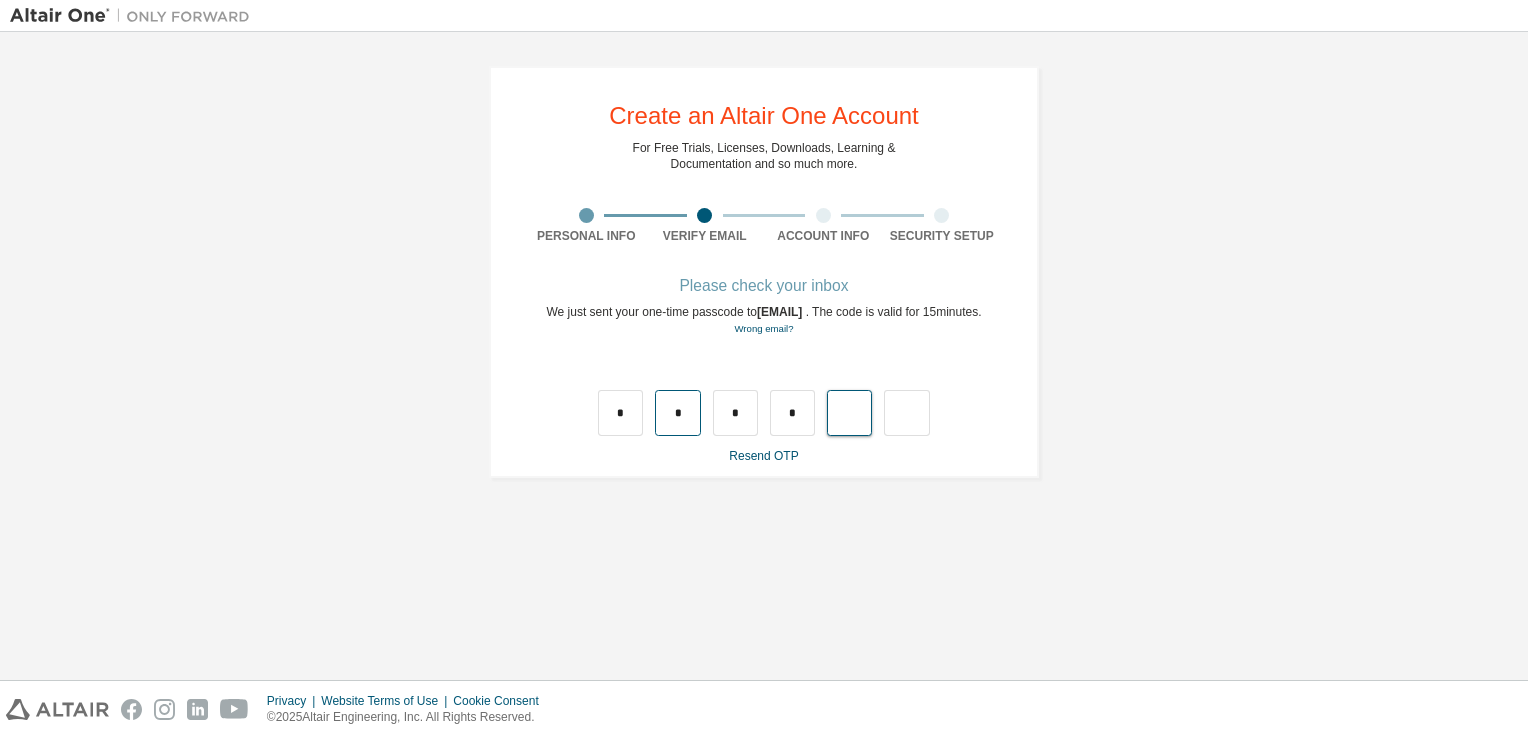 type on "*" 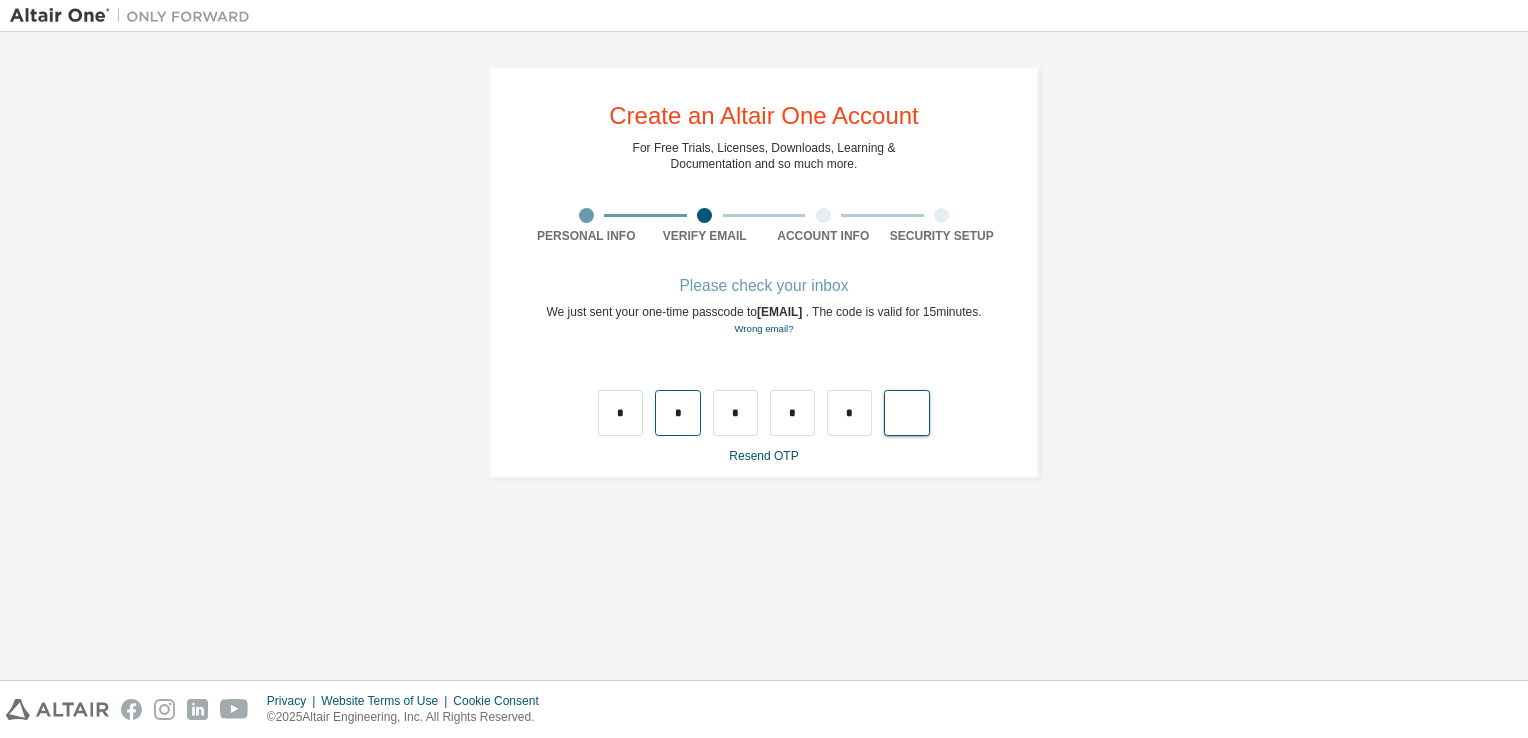 type on "*" 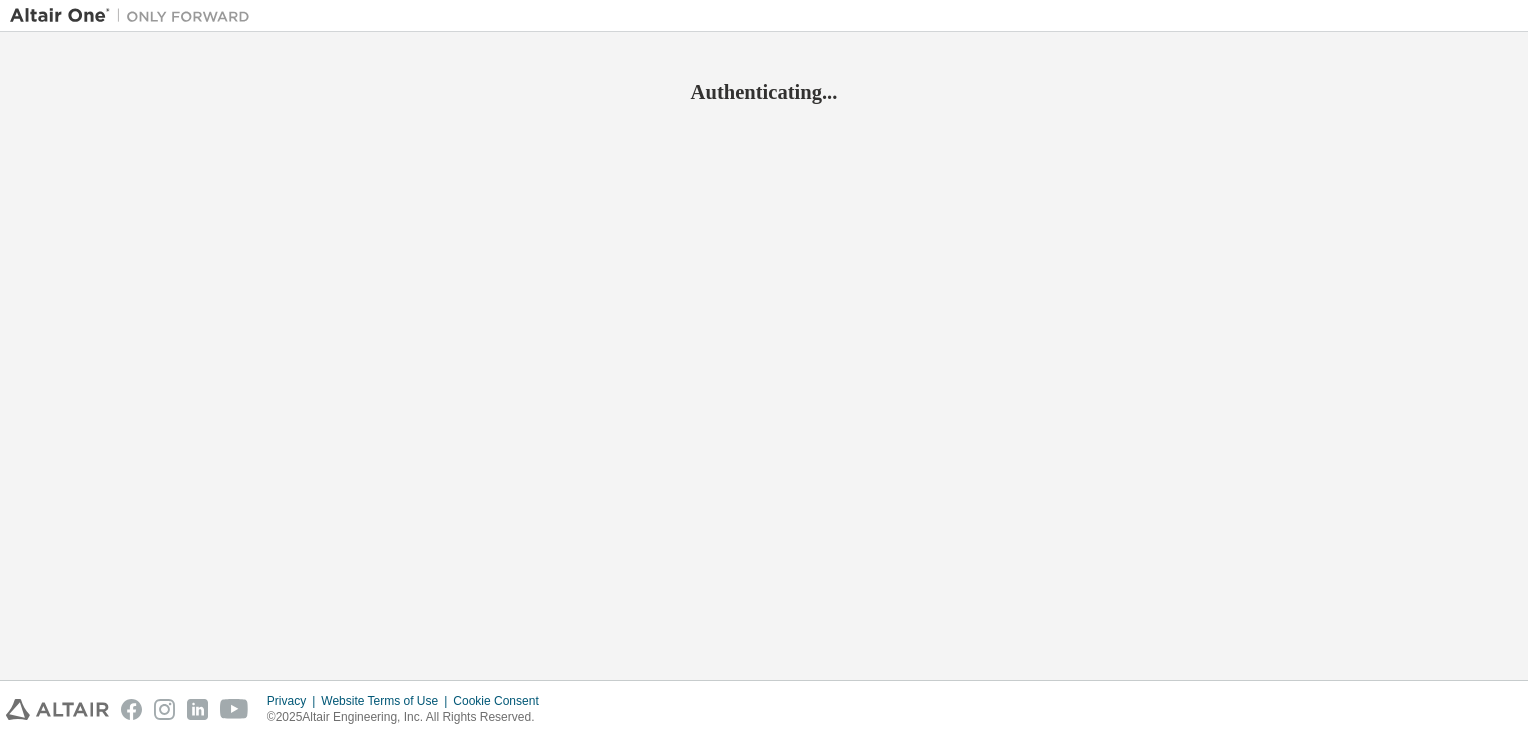 scroll, scrollTop: 0, scrollLeft: 0, axis: both 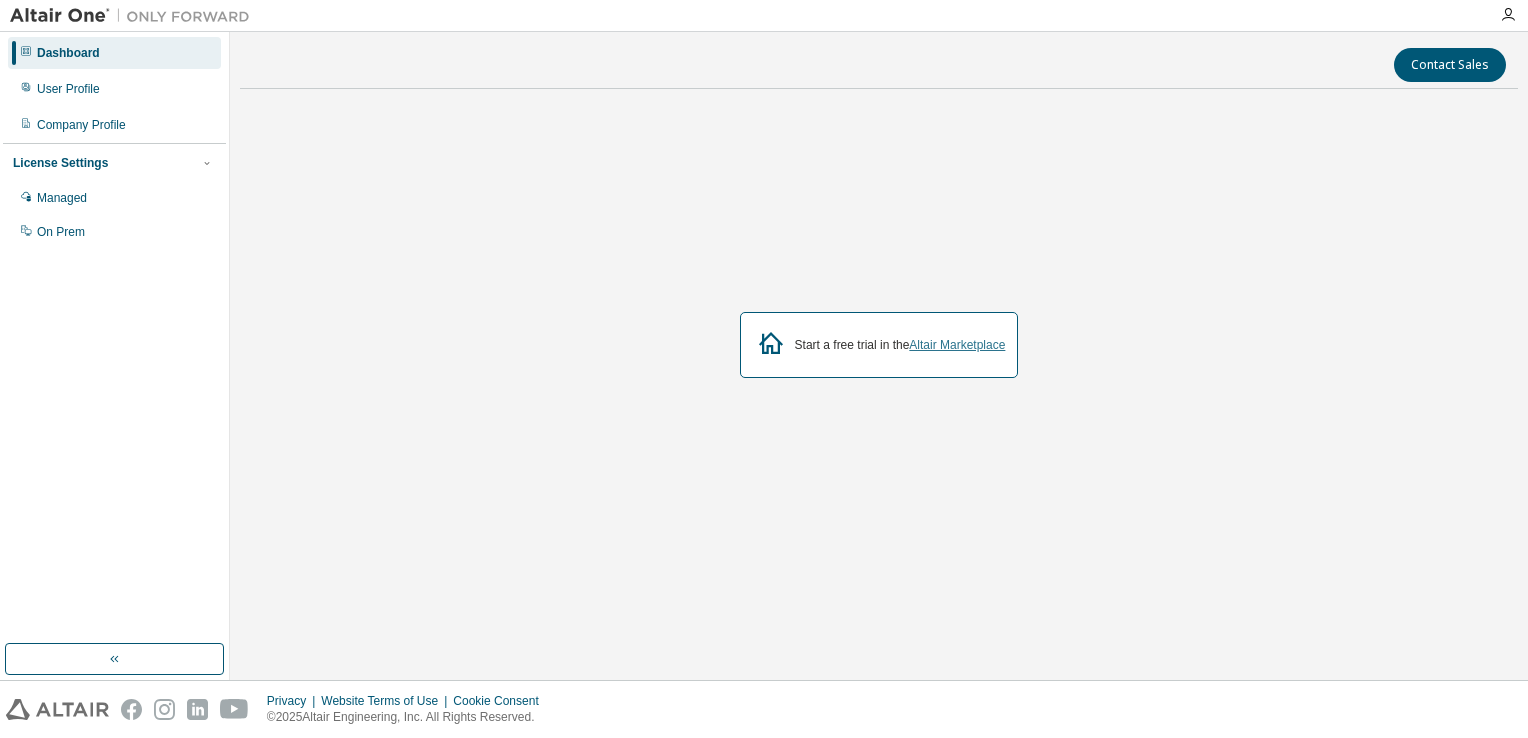 click on "Altair Marketplace" at bounding box center (957, 345) 